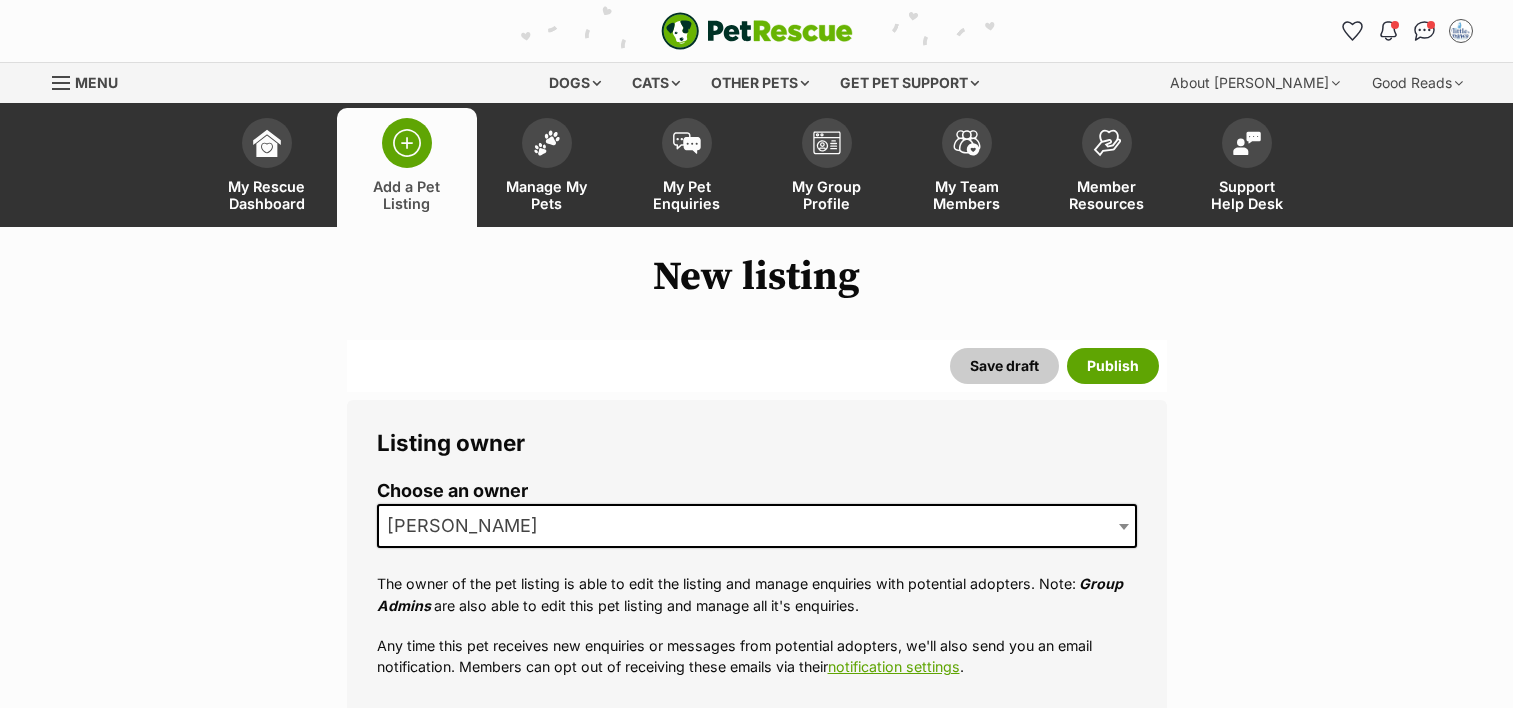scroll, scrollTop: 0, scrollLeft: 0, axis: both 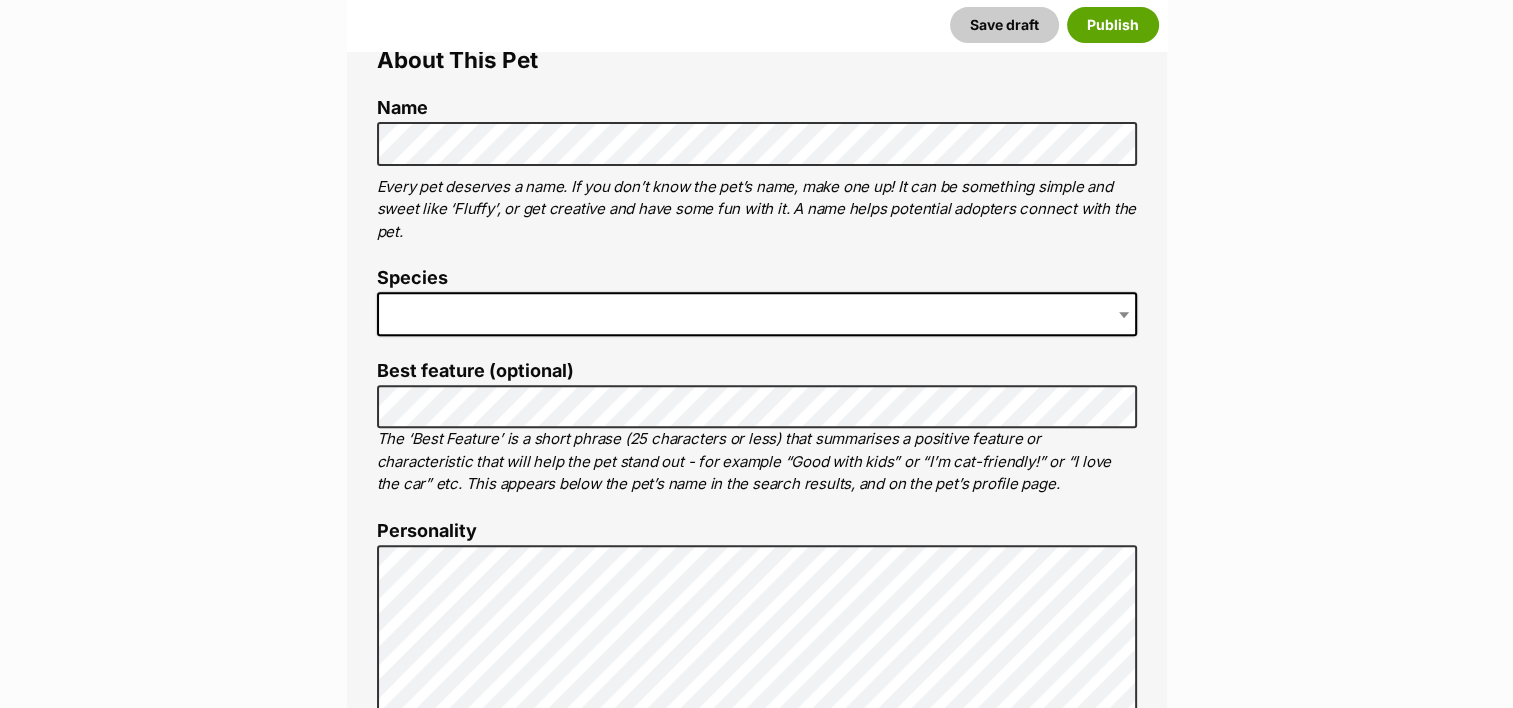 click at bounding box center [757, 314] 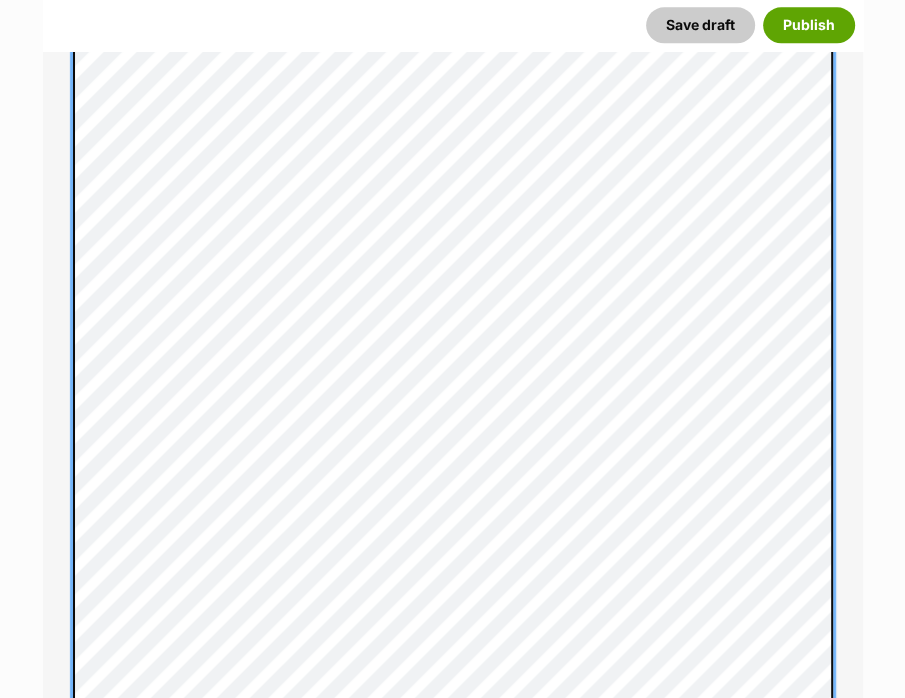 scroll, scrollTop: 1259, scrollLeft: 0, axis: vertical 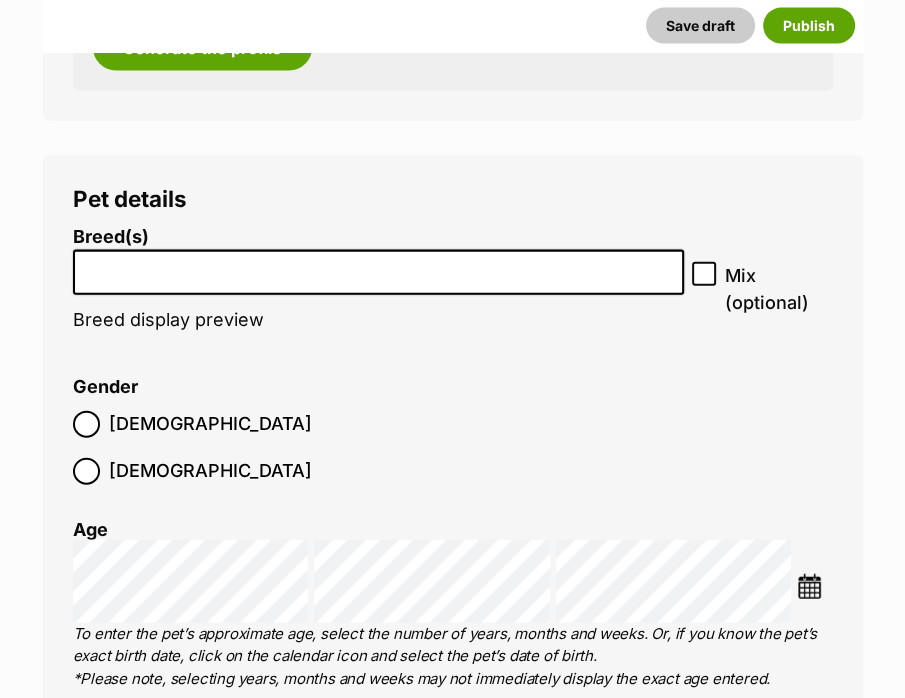 click at bounding box center (379, 272) 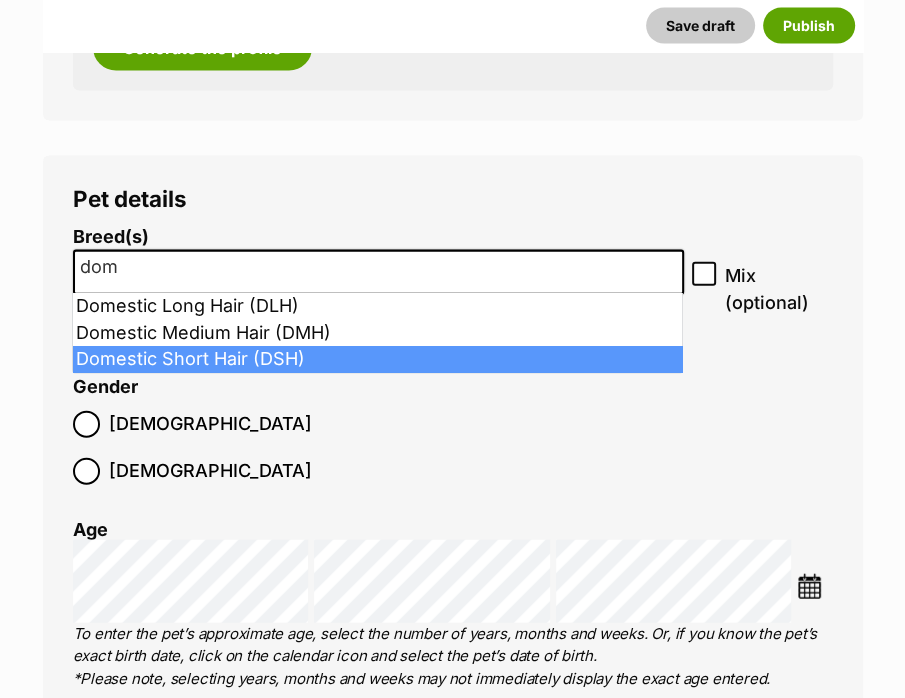type on "dom" 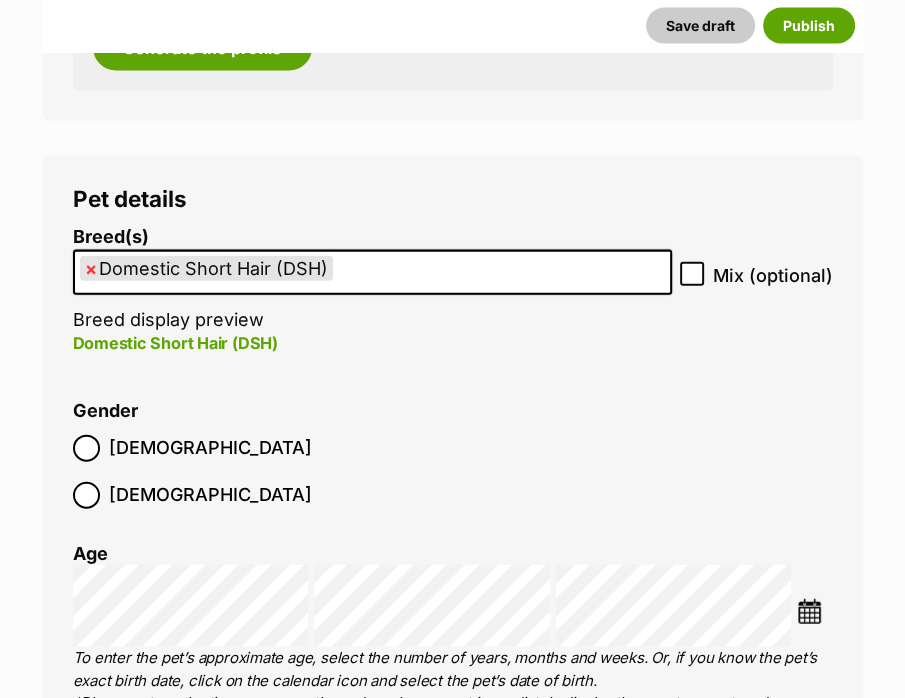 click at bounding box center (809, 611) 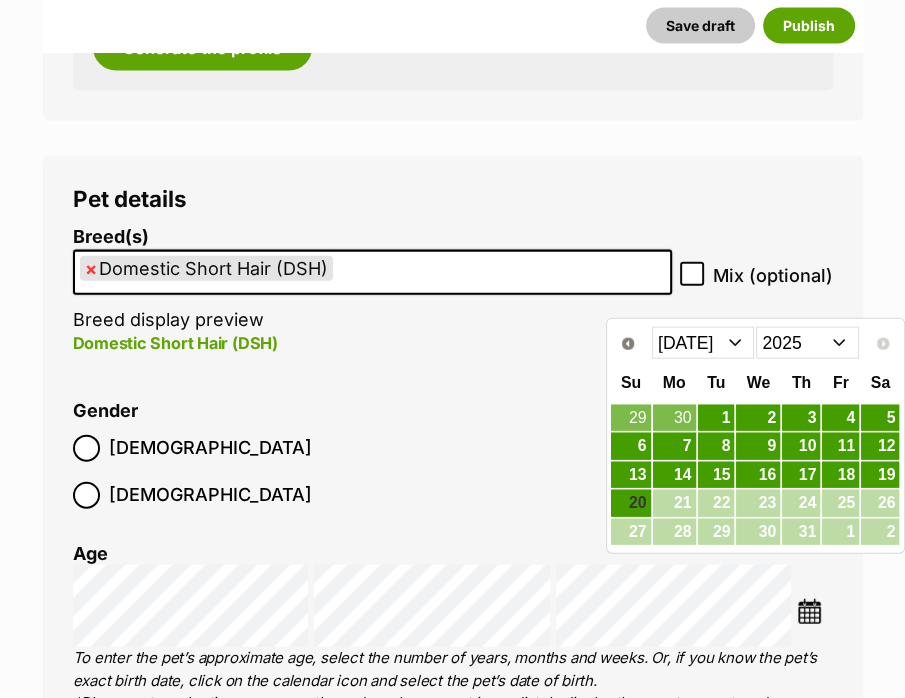 click on "Jan Feb Mar Apr May Jun Jul" at bounding box center (703, 343) 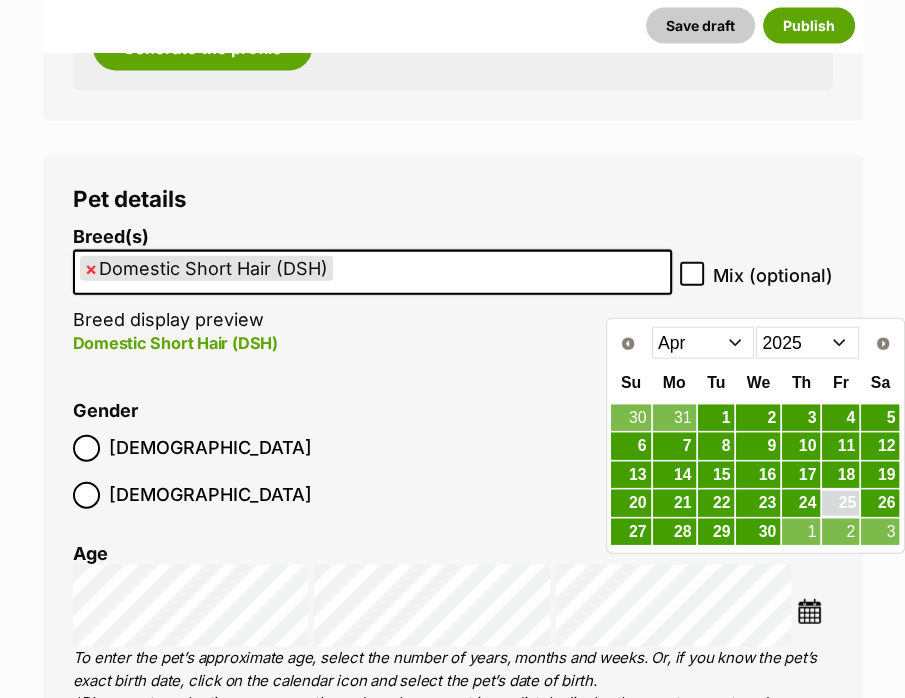 click on "25" at bounding box center (840, 503) 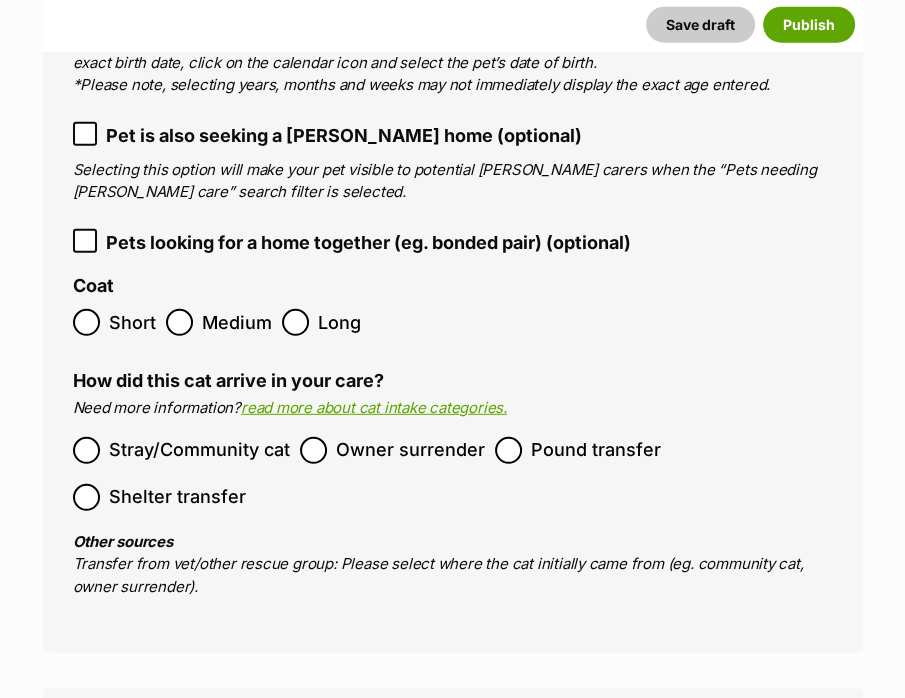 scroll, scrollTop: 3207, scrollLeft: 0, axis: vertical 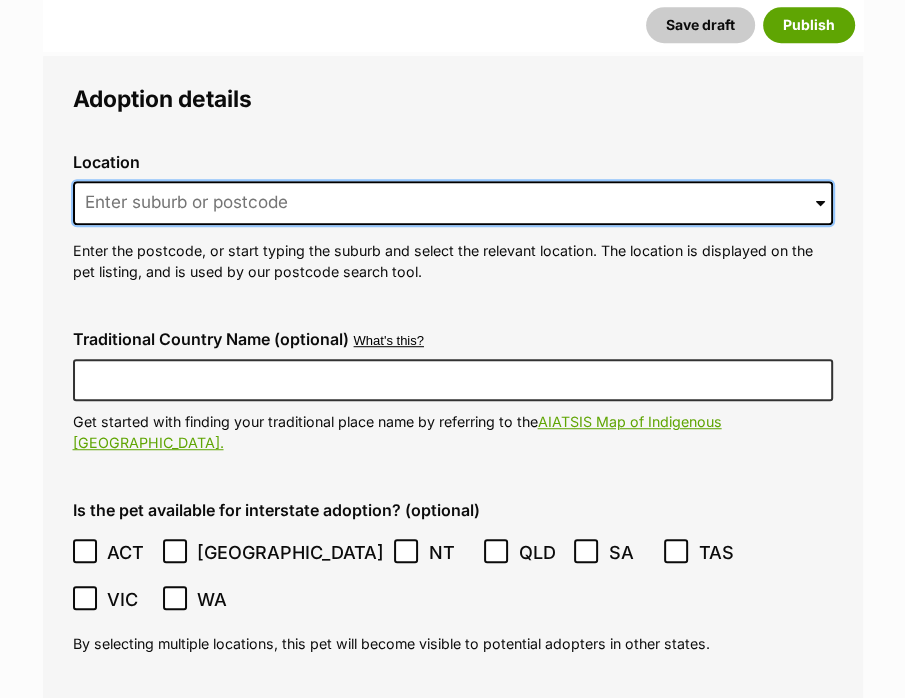click at bounding box center (453, 203) 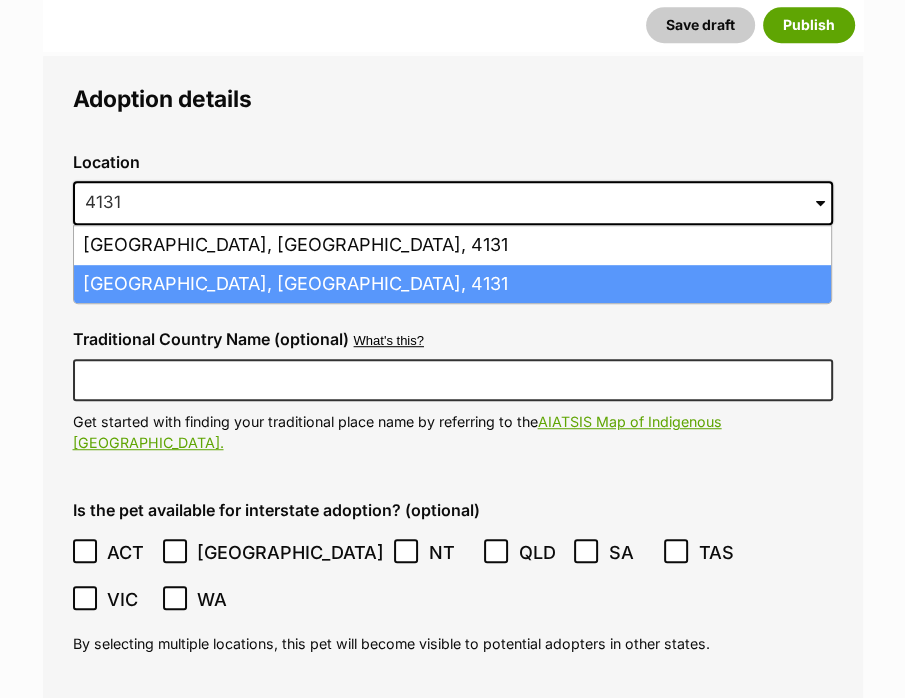 click on "Loganlea, Queensland, 4131" at bounding box center [452, 284] 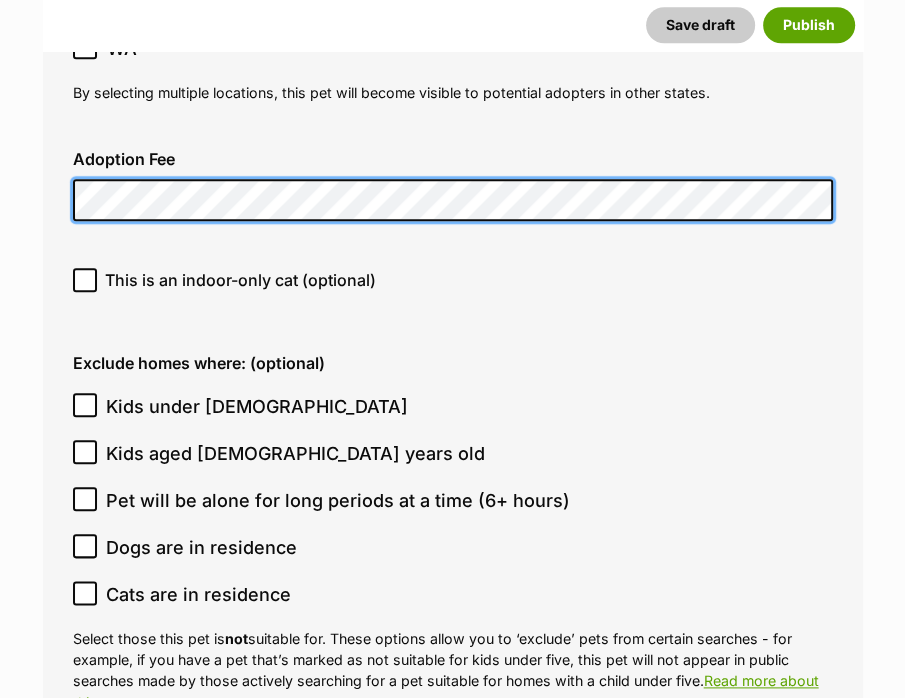 scroll, scrollTop: 5676, scrollLeft: 0, axis: vertical 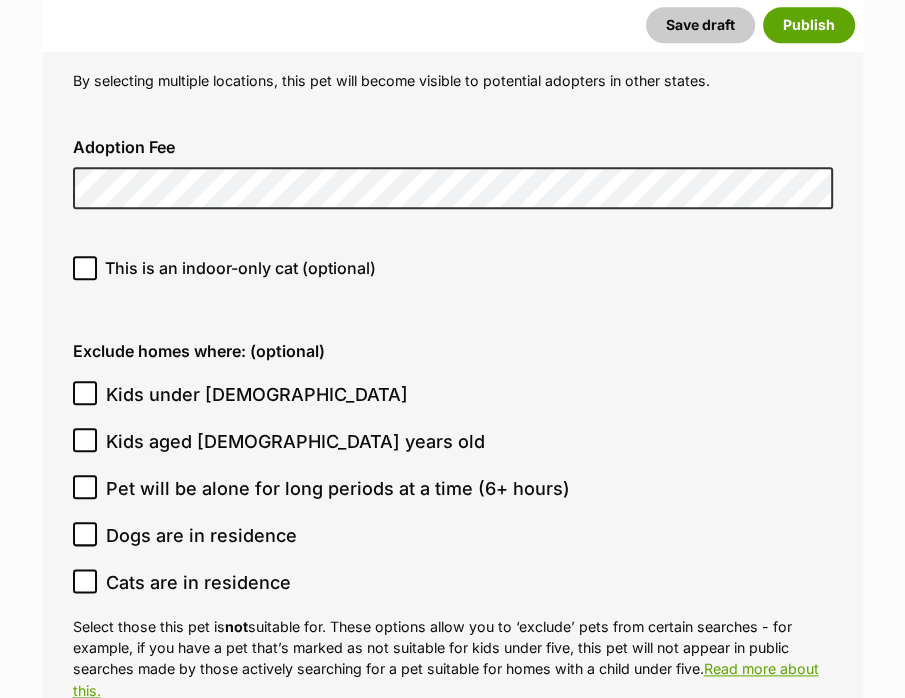 click on "This is an indoor-only cat (optional)" at bounding box center [453, 275] 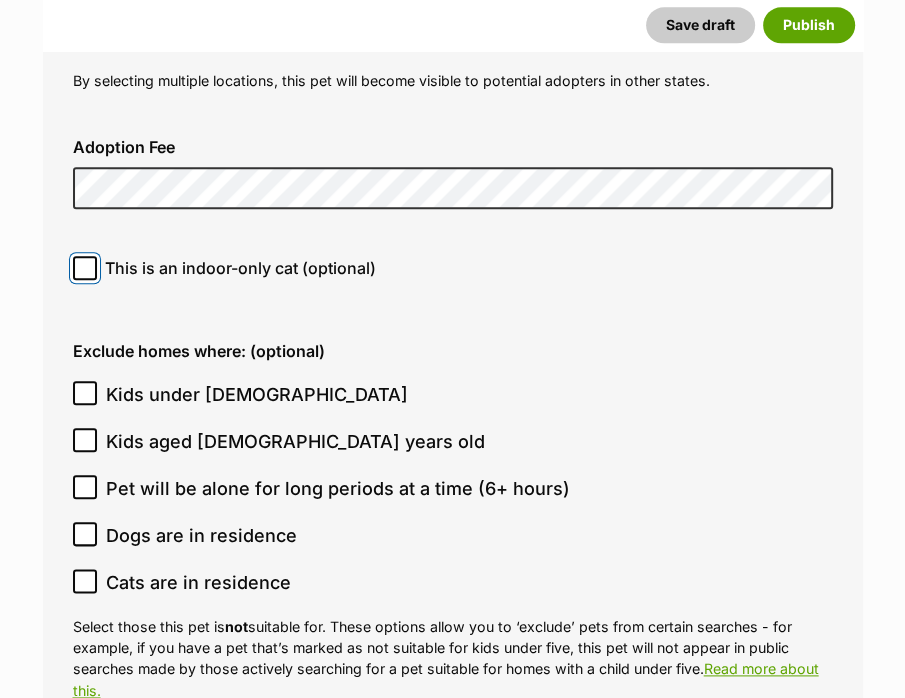 click on "This is an indoor-only cat (optional)" at bounding box center [85, 268] 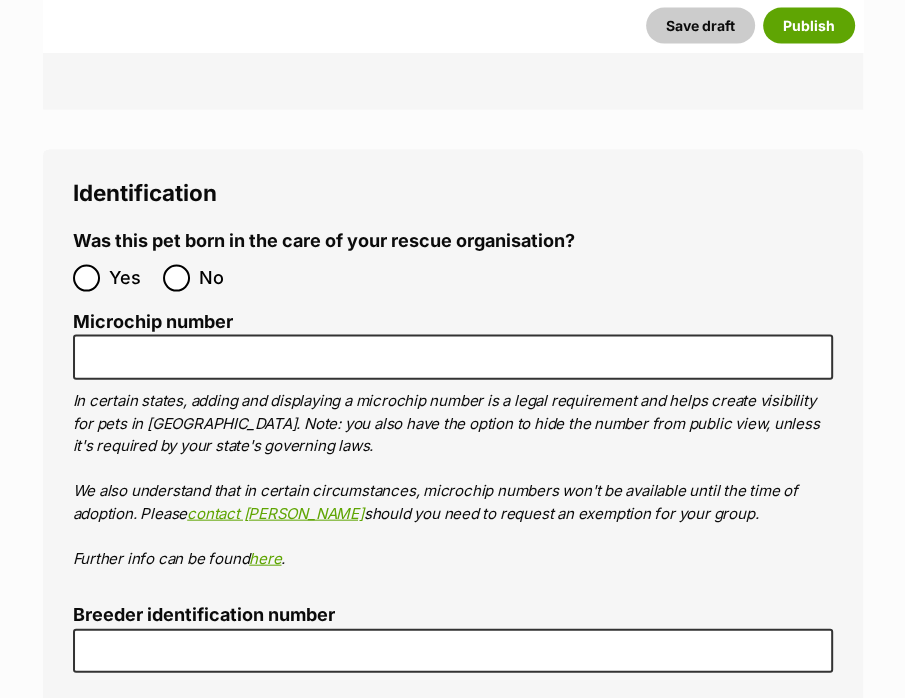 scroll, scrollTop: 6991, scrollLeft: 0, axis: vertical 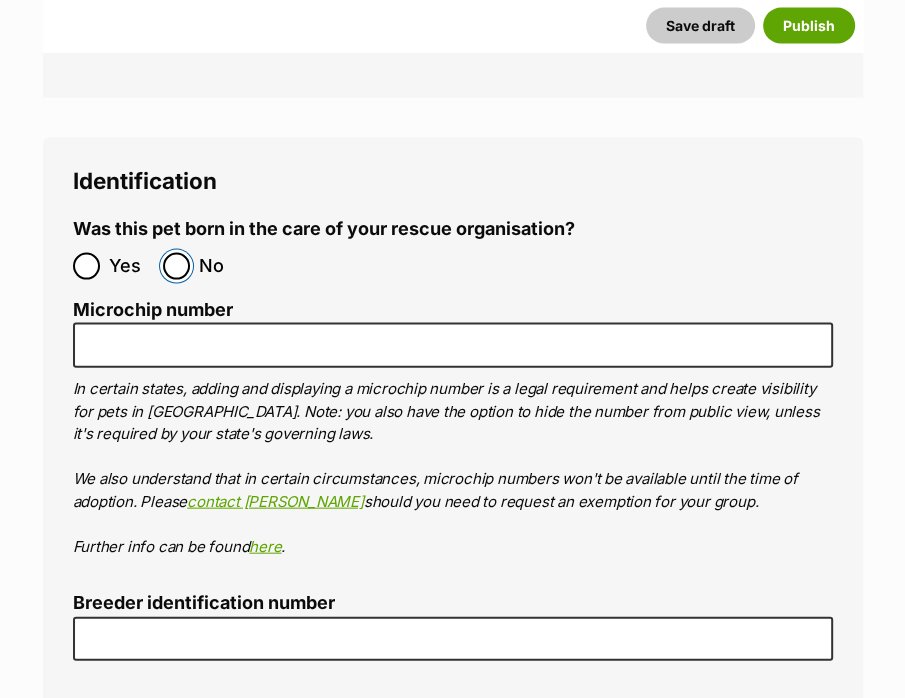 click on "No" at bounding box center (176, 266) 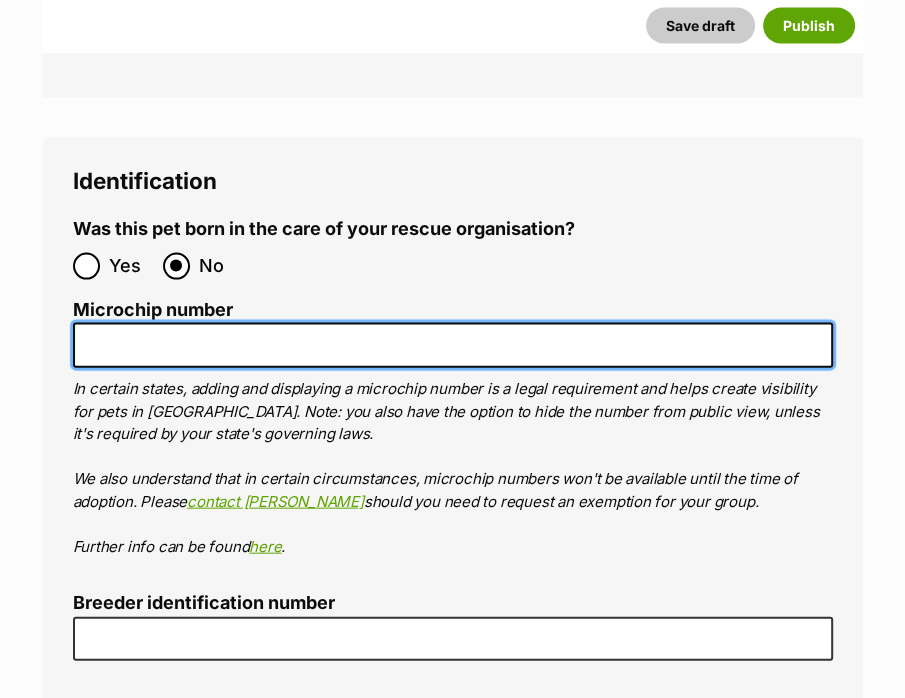 click on "Microchip number" at bounding box center [453, 345] 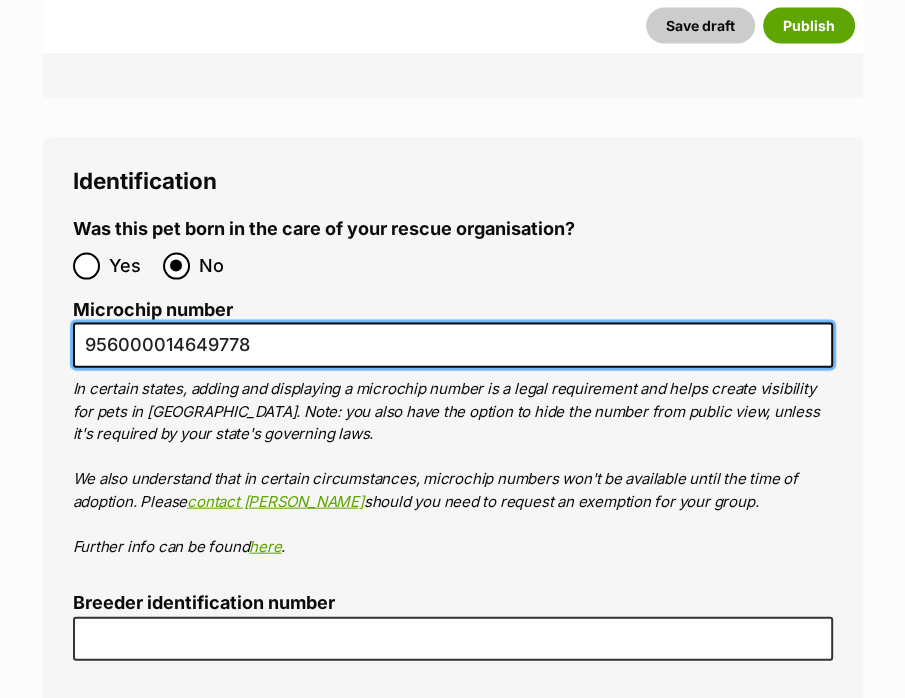 type on "956000014649778" 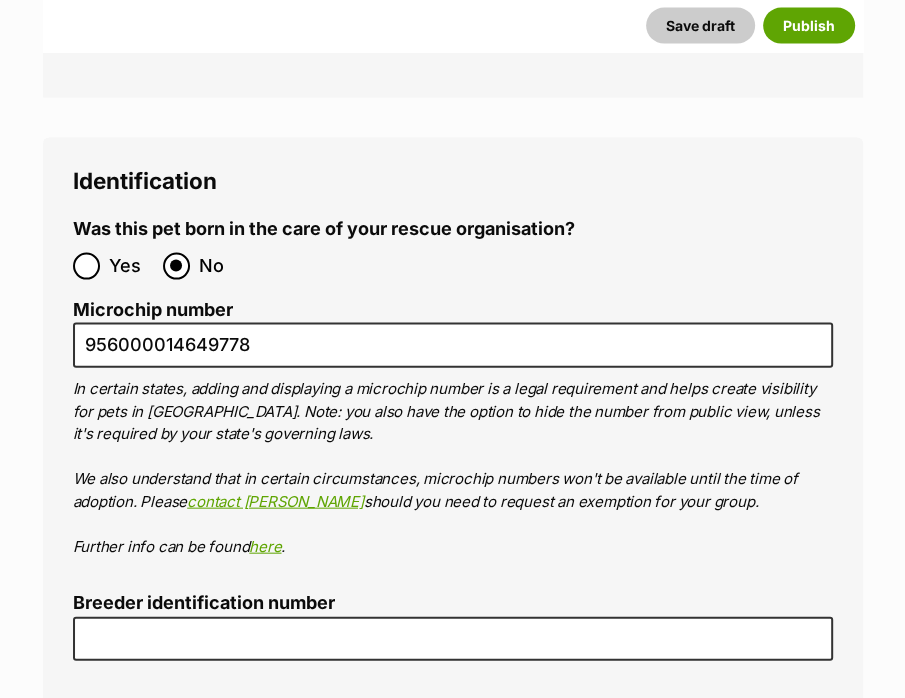click on "It is a legal requirement to include the Supply number/Breeder identification number for dogs born on or after 26th May 2017 in Queensland. Valid microchip numbers are also required for the transfer of any dog or cat over 3 months old." at bounding box center (453, 763) 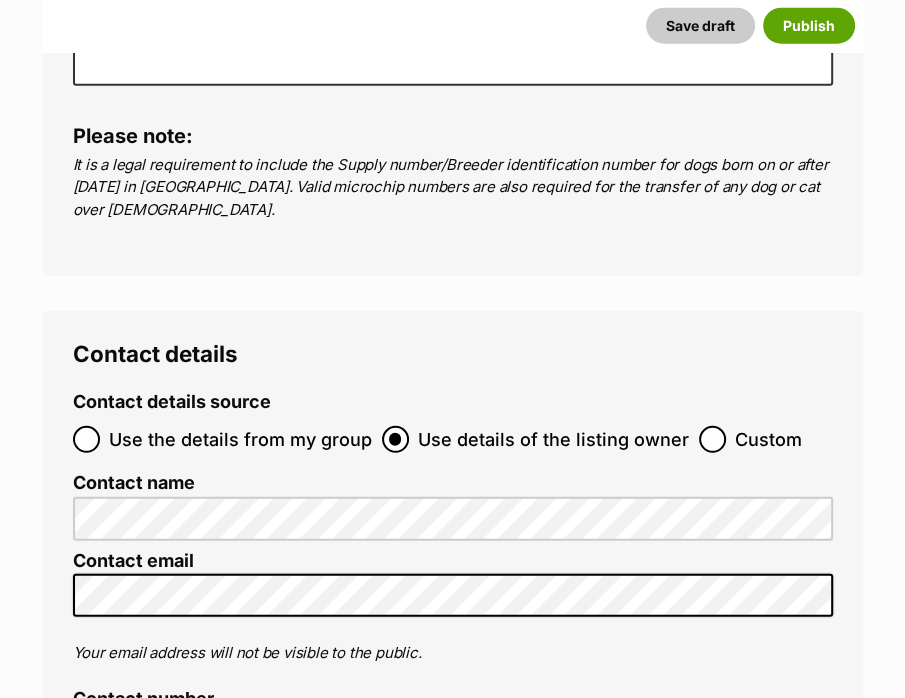 scroll, scrollTop: 7579, scrollLeft: 0, axis: vertical 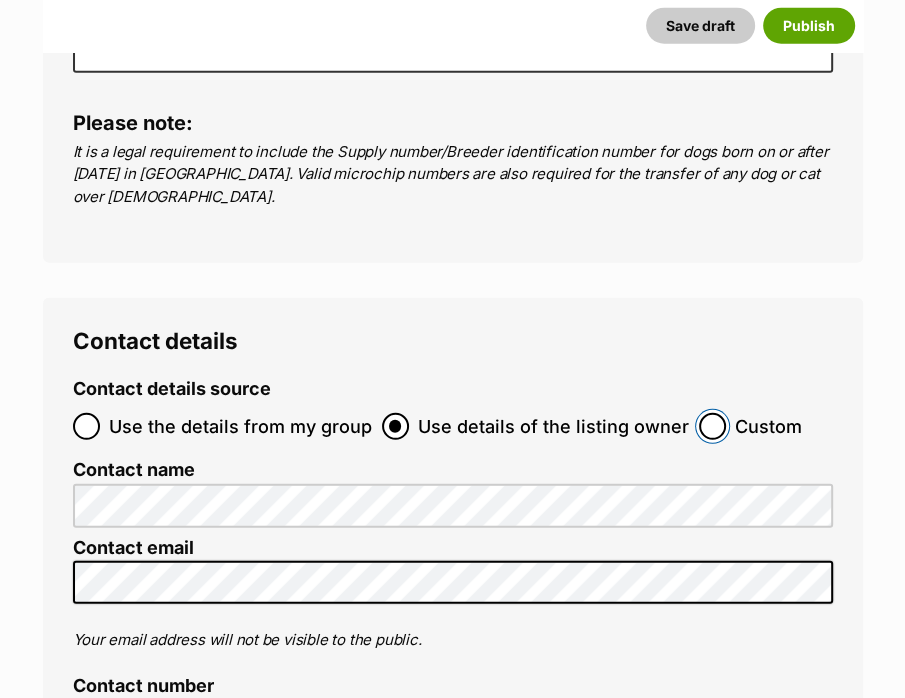 click on "Custom" at bounding box center [712, 426] 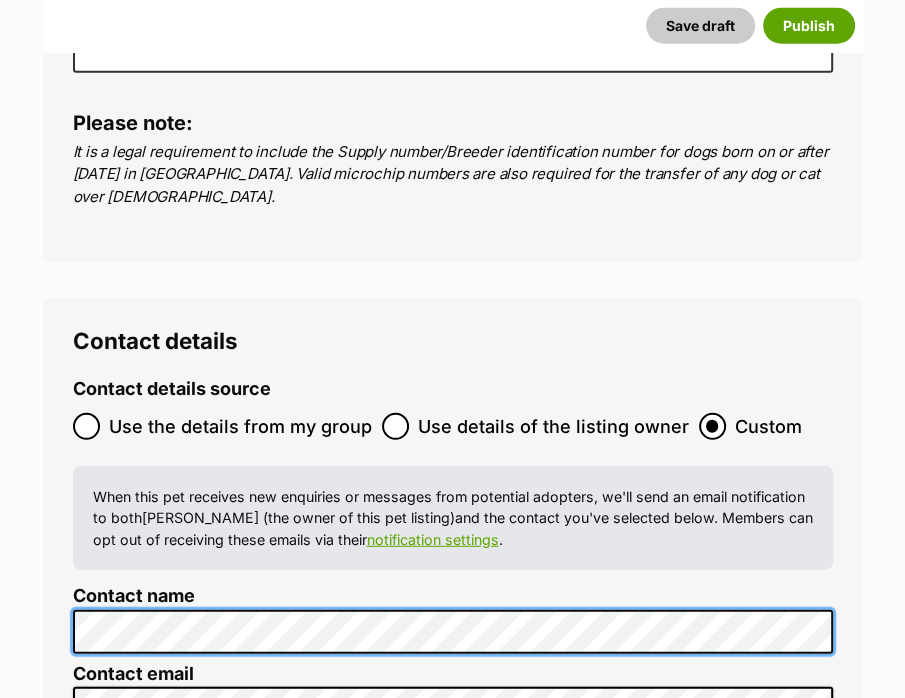 click on "New listing
Listing owner Choose an owner Amanda
The owner of the pet listing is able to edit the listing and manage enquiries with potential adopters. Note:
Group Admins
are also able to edit this pet listing and manage all it's enquiries.
Any time this pet receives new enquiries or messages from potential adopters, we'll also send you an email notification. Members can opt out of receiving these emails via their
notification settings .
About This Pet Name
Henlo there, it looks like you might be using the pet name field to indicate that this pet is now on hold - we recommend updating the status to on hold from the listing page instead!
Every pet deserves a name. If you don’t know the pet’s name, make one up! It can be something simple and sweet like ‘Fluffy’, or get creative and have some fun with it. A name helps potential adopters connect with the pet.
Species Cat
Best feature (optional)
Personality 5886  characters remaining
Beta" at bounding box center (452, -3061) 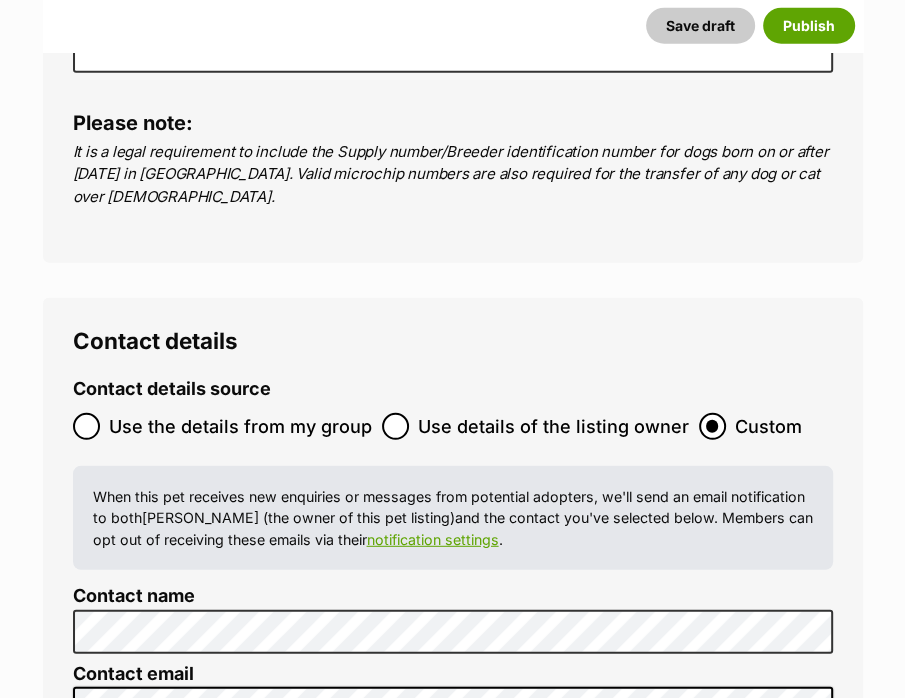 click on "Save draft" at bounding box center [700, 25] 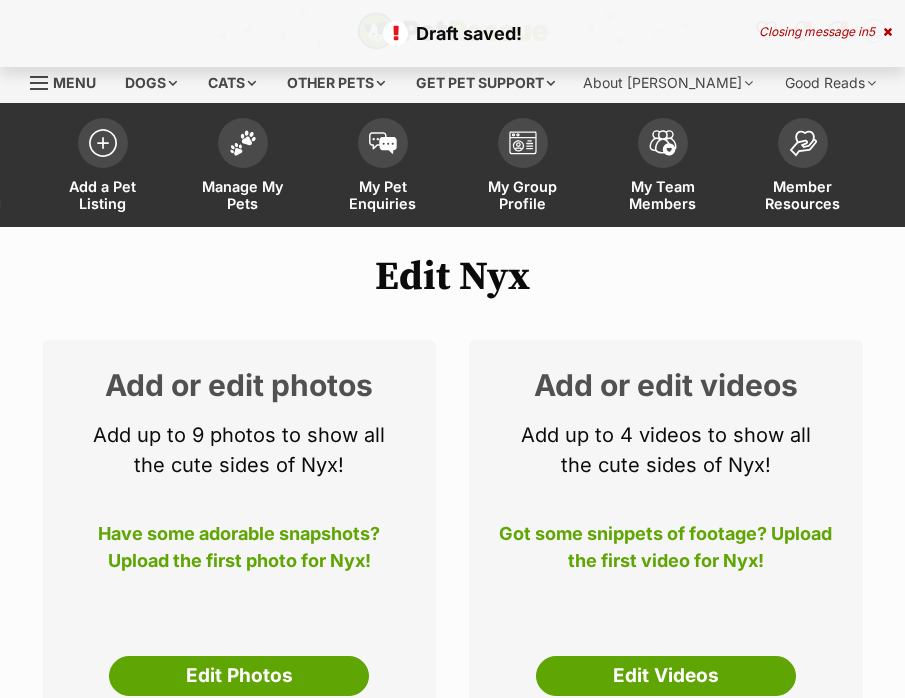 scroll, scrollTop: 0, scrollLeft: 0, axis: both 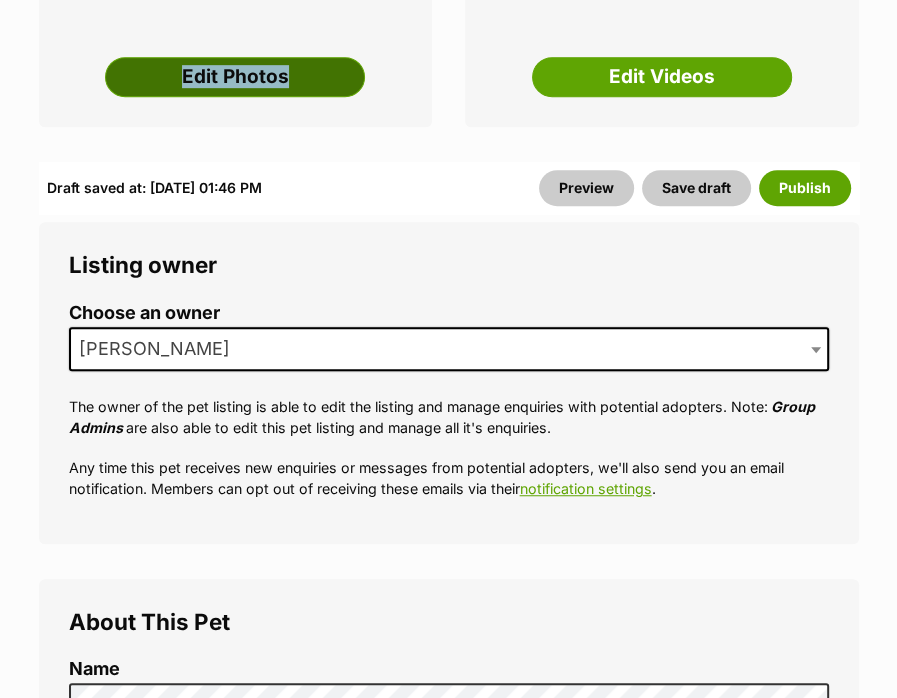 click on "Edit Photos" at bounding box center [235, 77] 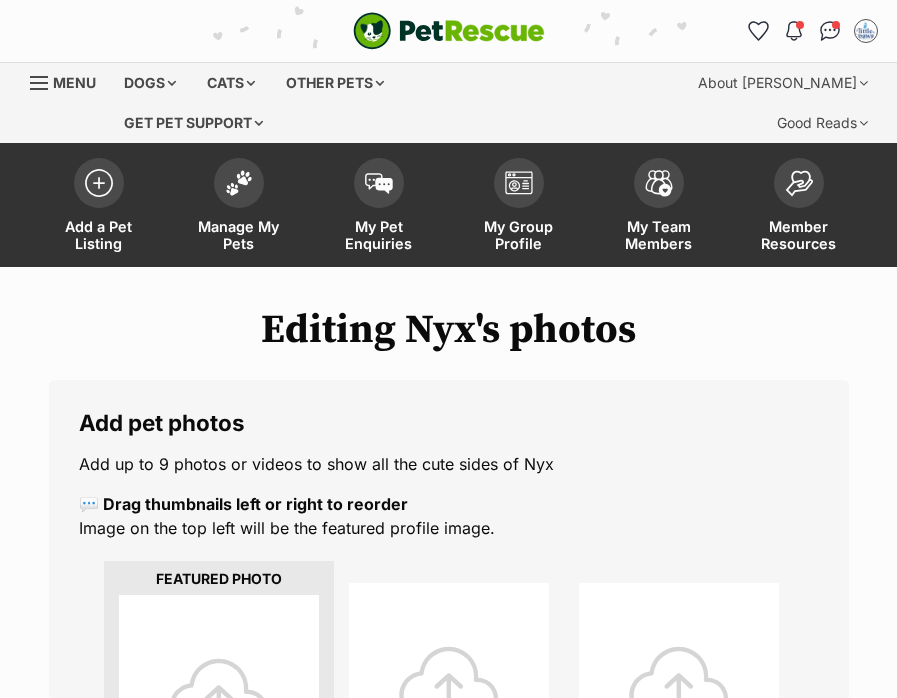 scroll, scrollTop: 0, scrollLeft: 0, axis: both 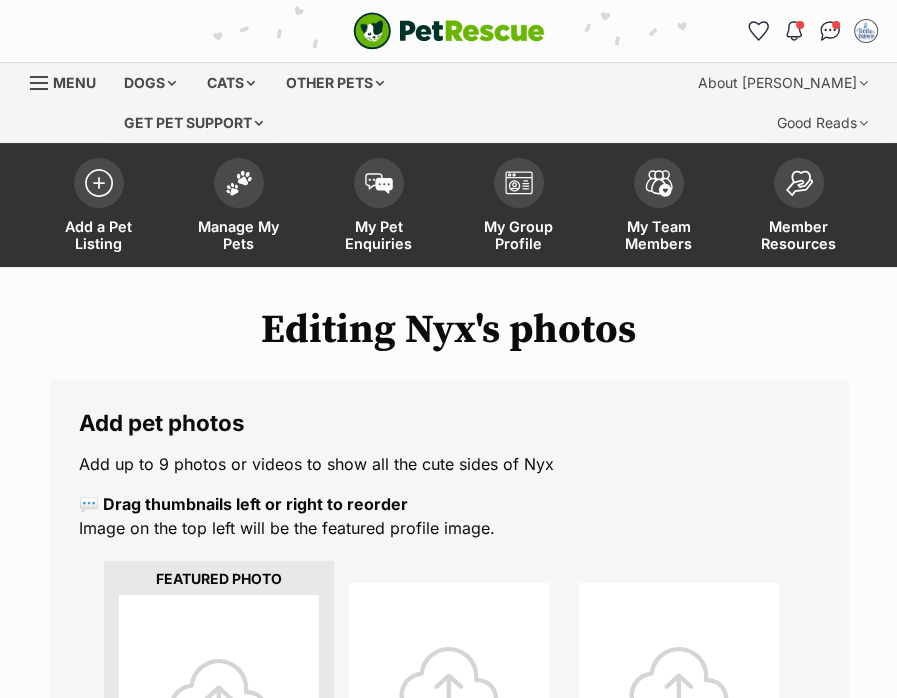 click on "Add pet photos
Add up to 9 photos or videos to show all the cute sides of Nyx
💬 Drag thumbnails left or right to reorder
Image on the top left will be the featured profile image.
Upload Photos
0
of 9 photos uploaded" at bounding box center [449, 941] 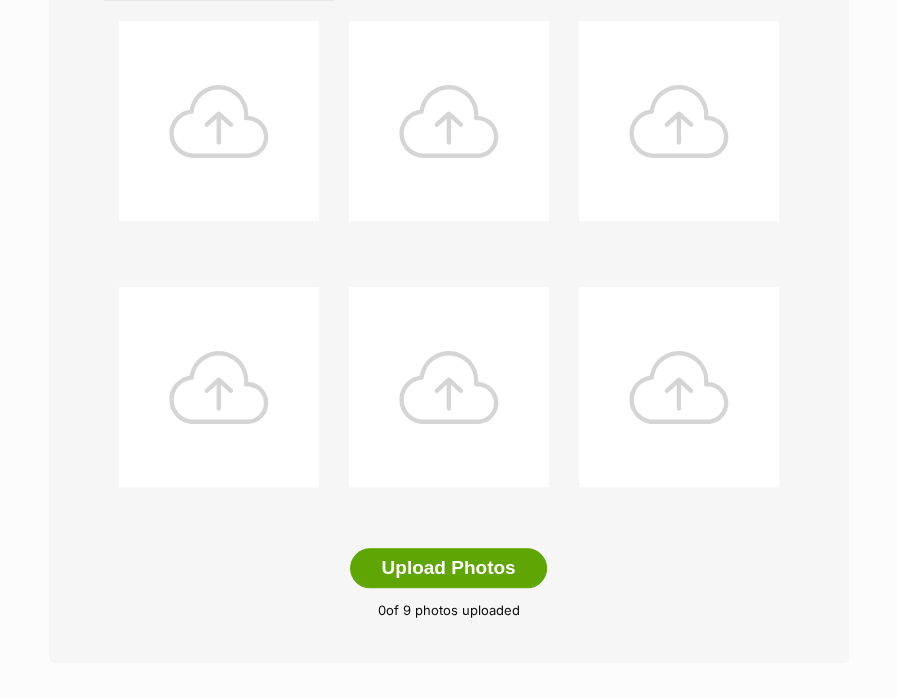 scroll, scrollTop: 874, scrollLeft: 0, axis: vertical 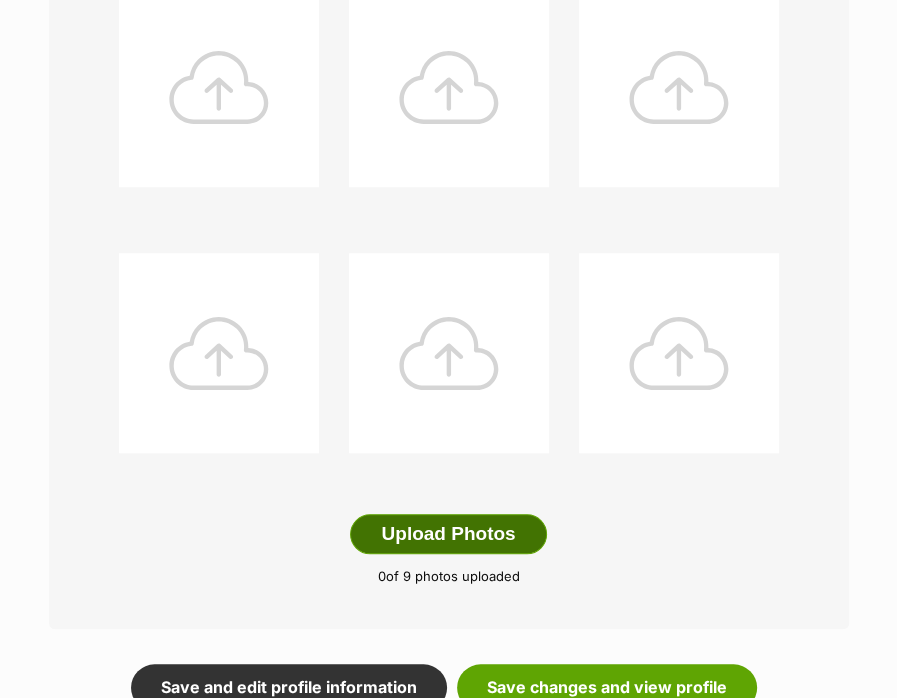 click on "Upload Photos" at bounding box center (448, 534) 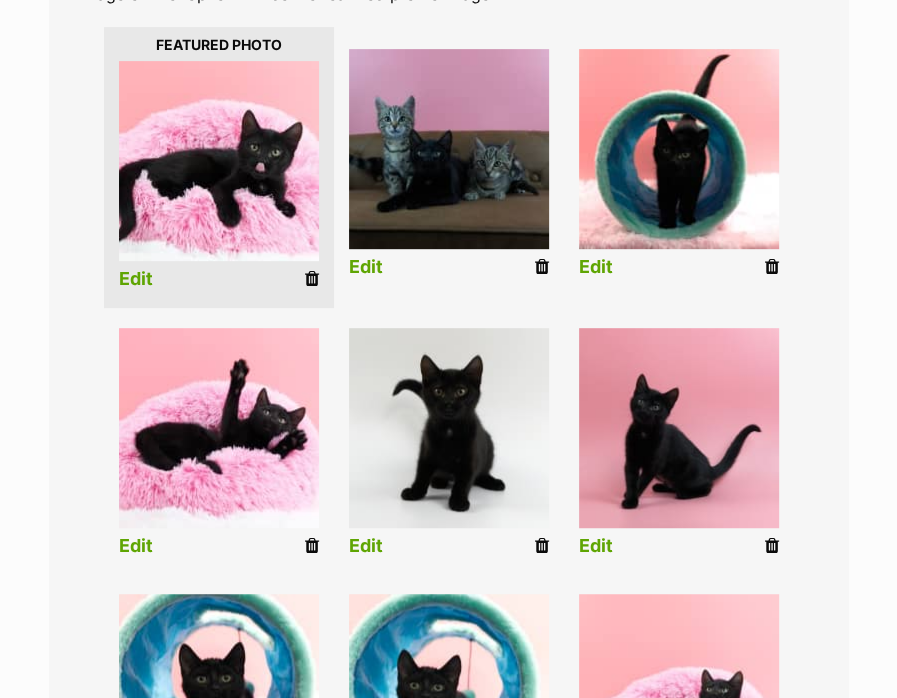 scroll, scrollTop: 564, scrollLeft: 0, axis: vertical 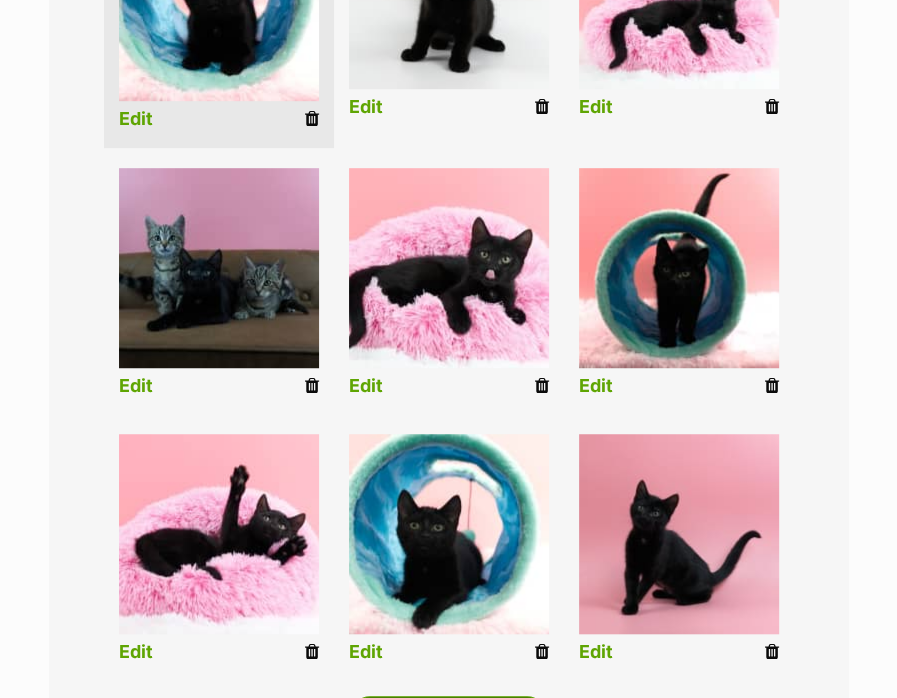 click on "Upload Photos" at bounding box center [448, 716] 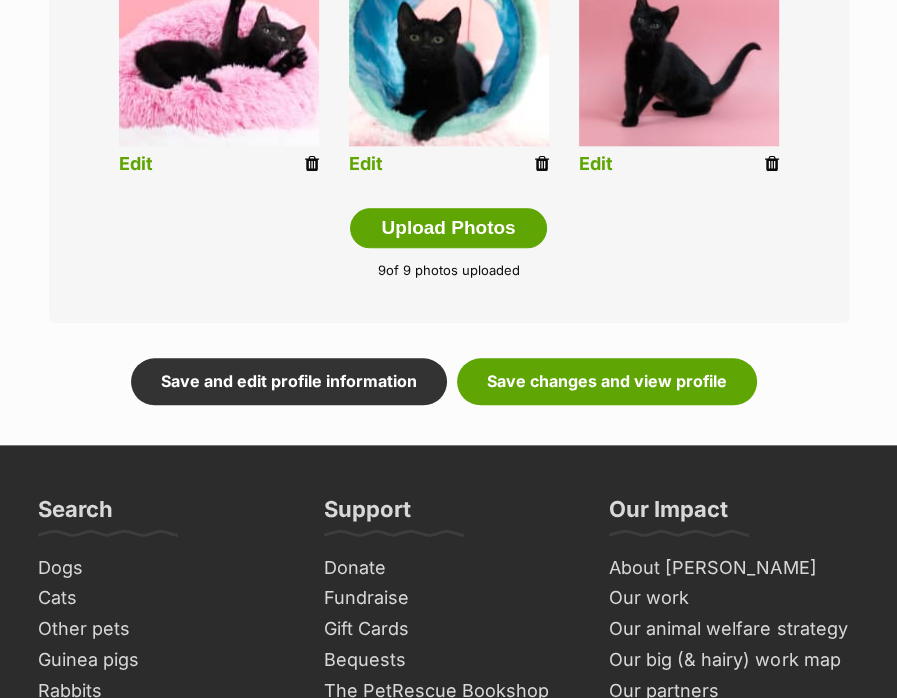 scroll, scrollTop: 1178, scrollLeft: 0, axis: vertical 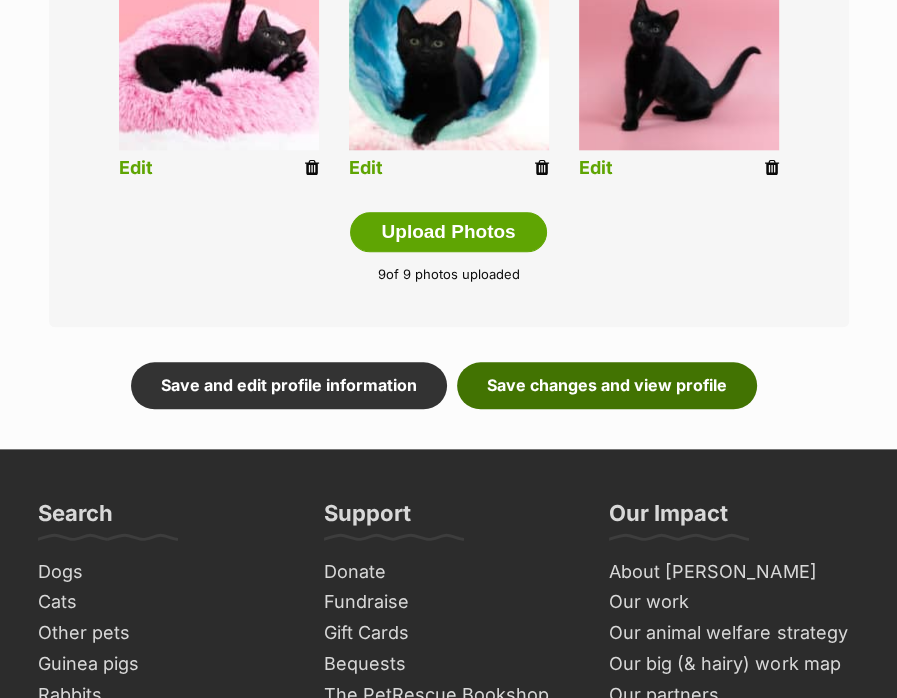 click on "Save changes and view profile" at bounding box center [607, 385] 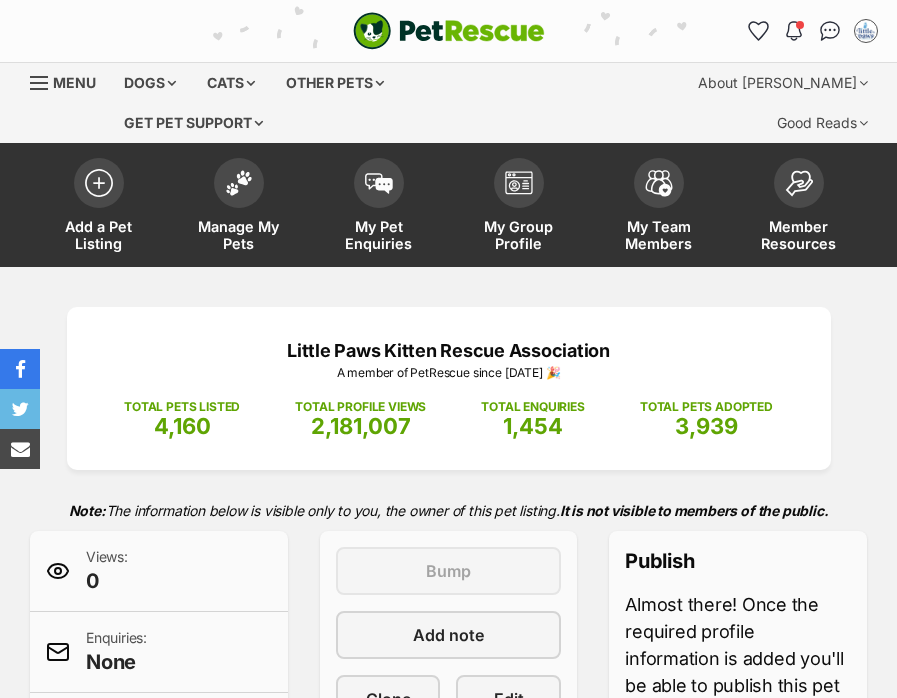 scroll, scrollTop: 0, scrollLeft: 0, axis: both 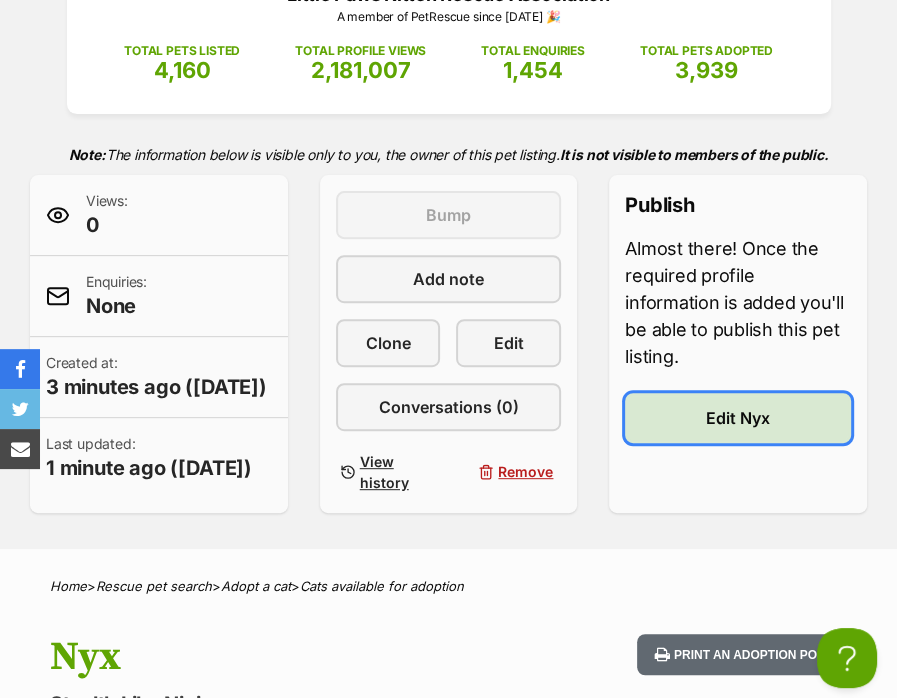 click on "Edit Nyx" at bounding box center [738, 418] 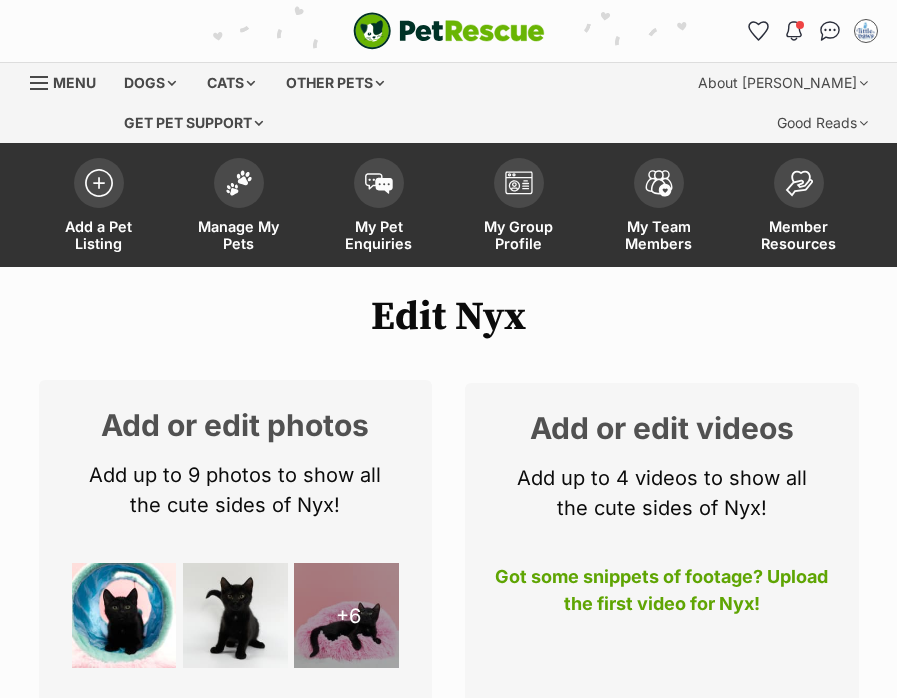 scroll, scrollTop: 0, scrollLeft: 0, axis: both 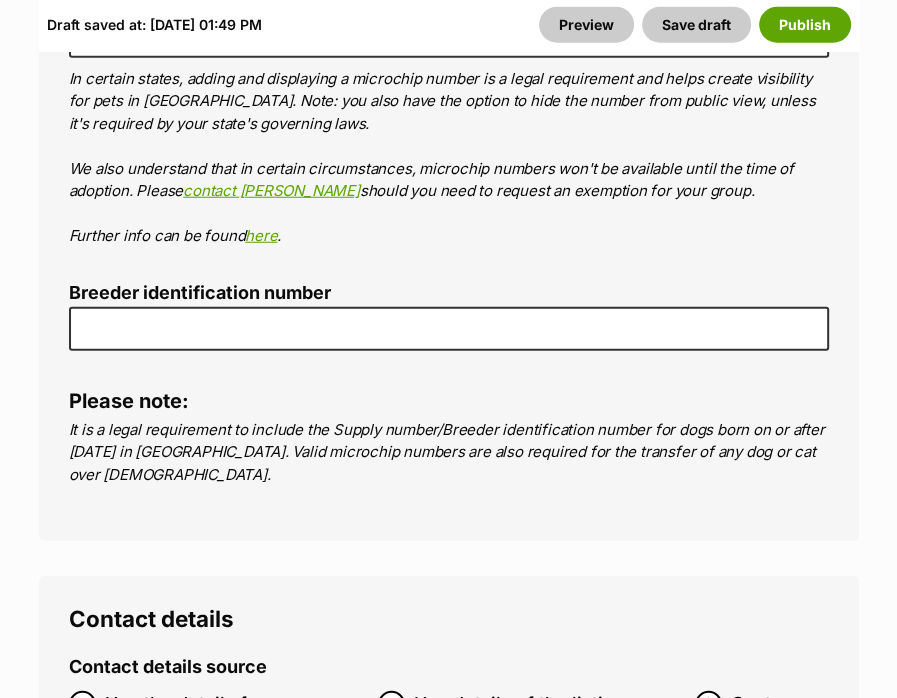 click on "Contact details source
Use the details from my group
Use details of the listing owner
Custom
When this pet receives new enquiries or messages from potential adopters, we'll send an email notification to both
Amanda (the owner of this pet listing)
and the contact you've selected below. Members can opt out of receiving these emails via their
notification settings .
Contact name
Contact email
Your email address will not be visible to the public.
Contact number
Preferred contact method (optional)
Email
Phone
Show preferred contact method only (optional)
If you wish to receive enquiries exclusively via phone  or  exclusively via email, use this option to select the contact method to be displayed on the pet listing." at bounding box center [449, 994] 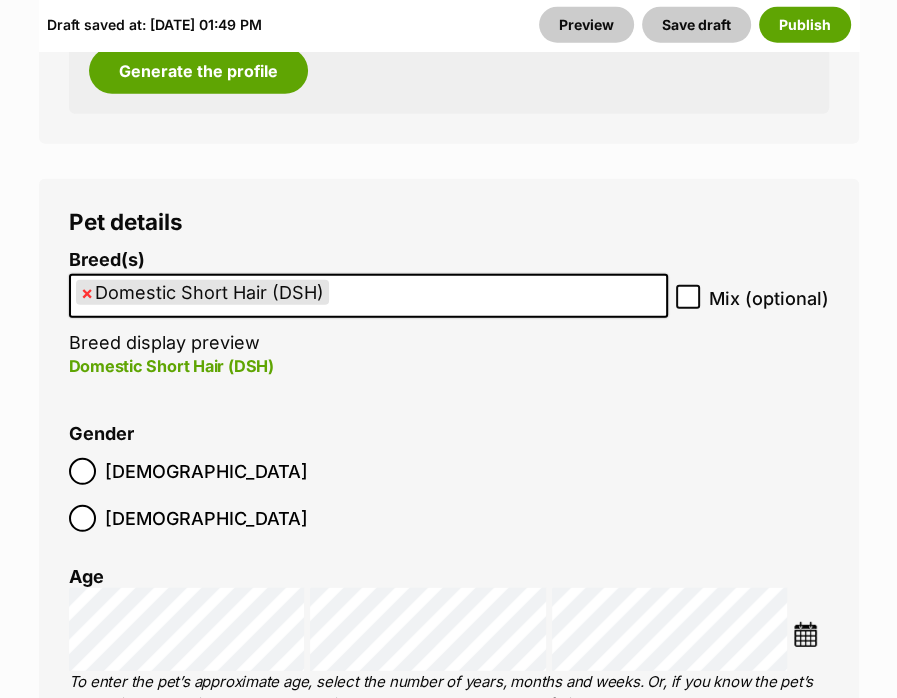 scroll, scrollTop: 2904, scrollLeft: 0, axis: vertical 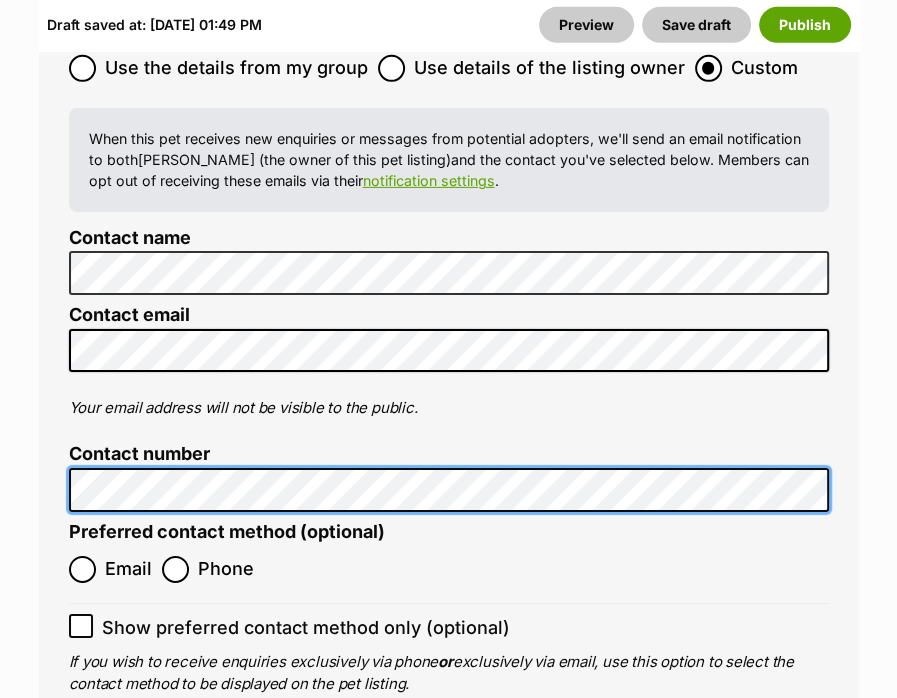 click on "Edit Nyx
Add or edit photos
Add up to 9 photos to show all
the cute sides of Nyx!
+6
Edit Photos
Add or edit videos
Add up to 4 videos to show all
the cute sides of Nyx!
Got some snippets of footage? Upload the first video for Nyx!
Edit Videos
Listing owner Choose an owner Amanda
The owner of the pet listing is able to edit the listing and manage enquiries with potential adopters. Note:
Group Admins
are also able to edit this pet listing and manage all it's enquiries.
Any time this pet receives new enquiries or messages from potential adopters, we'll also send you an email notification. Members can opt out of receiving these emails via their
notification settings .
About This Pet Name
Henlo there, it looks like you might be using the pet name field to indicate that this pet is now on hold - we recommend updating the status to on hold from the  listing page  instead!
Species Cat
5887" at bounding box center [448, -3580] 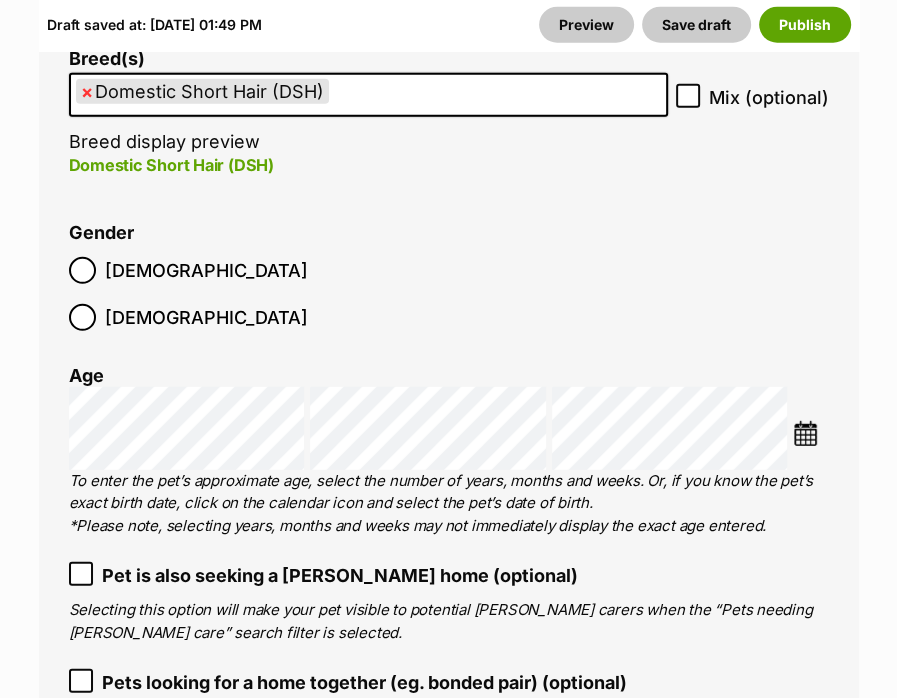 scroll, scrollTop: 3195, scrollLeft: 0, axis: vertical 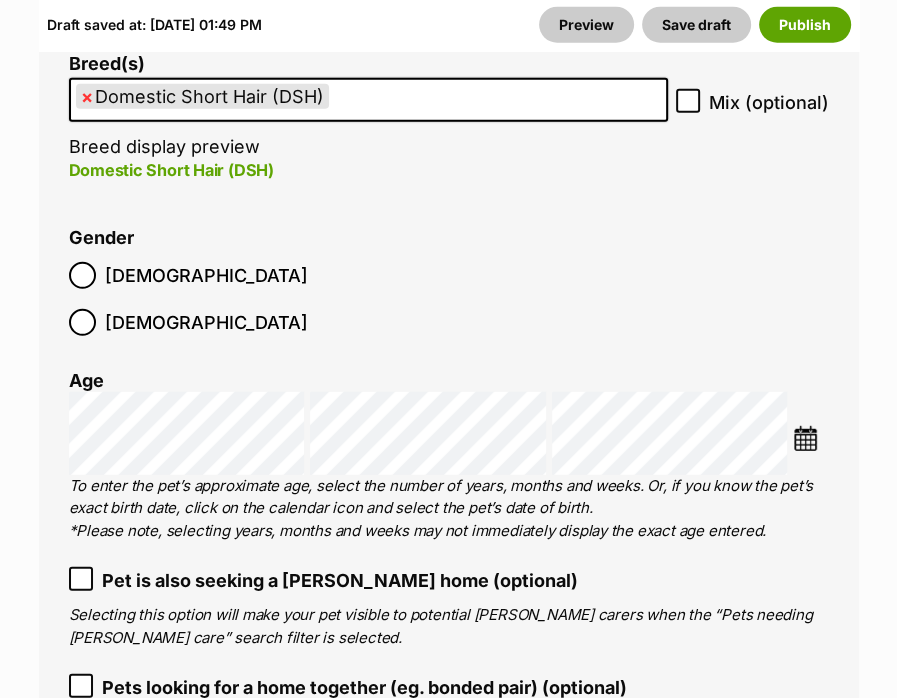 click on "Selecting this option will make your pet visible to potential foster carers when the “Pets needing foster care” search filter is selected." at bounding box center (449, 626) 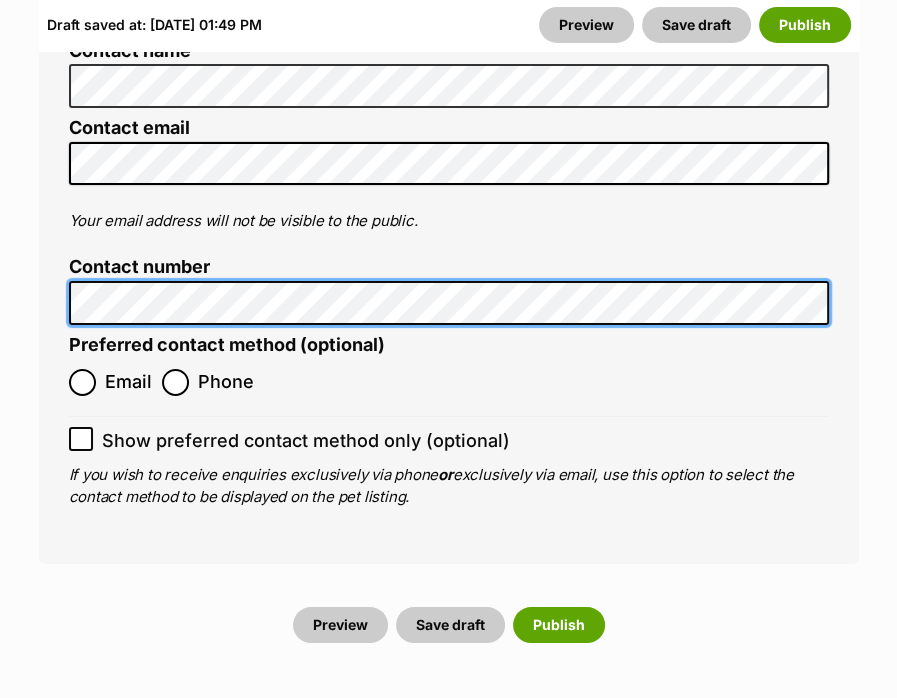 scroll, scrollTop: 8538, scrollLeft: 0, axis: vertical 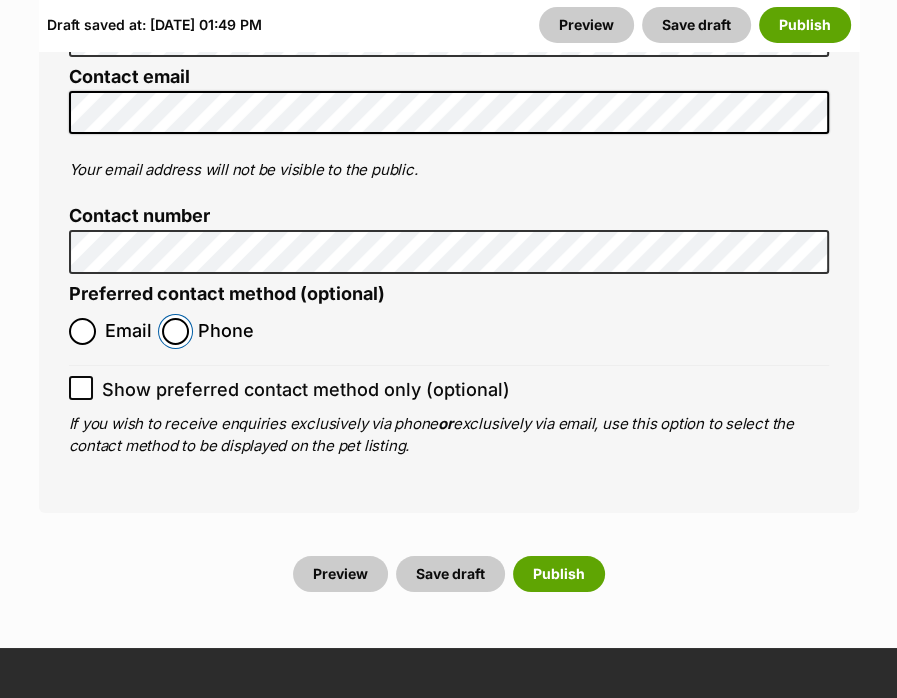 click on "Phone" at bounding box center [175, 331] 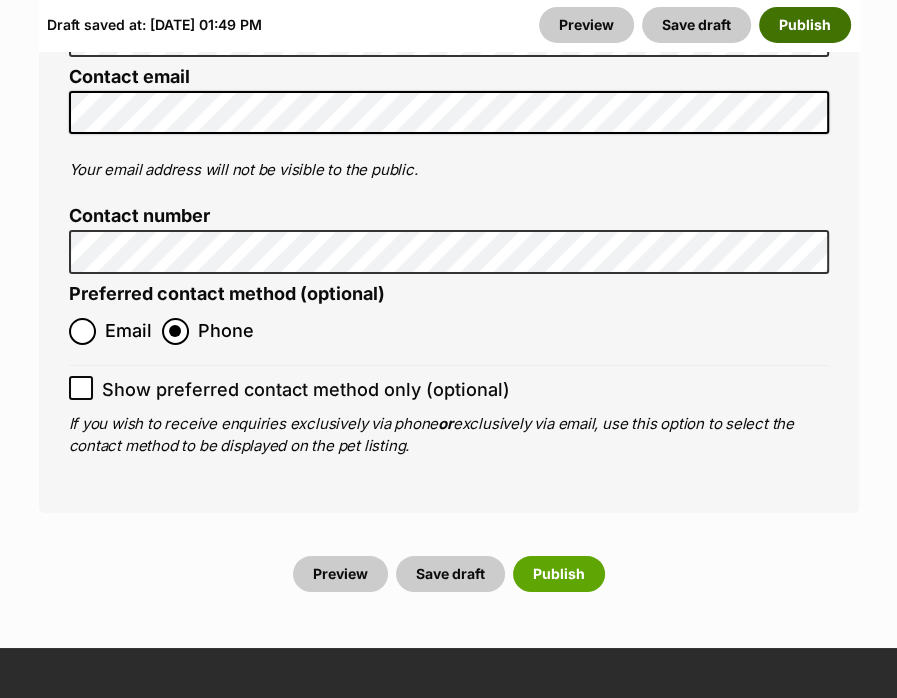 click on "Publish" at bounding box center (805, 25) 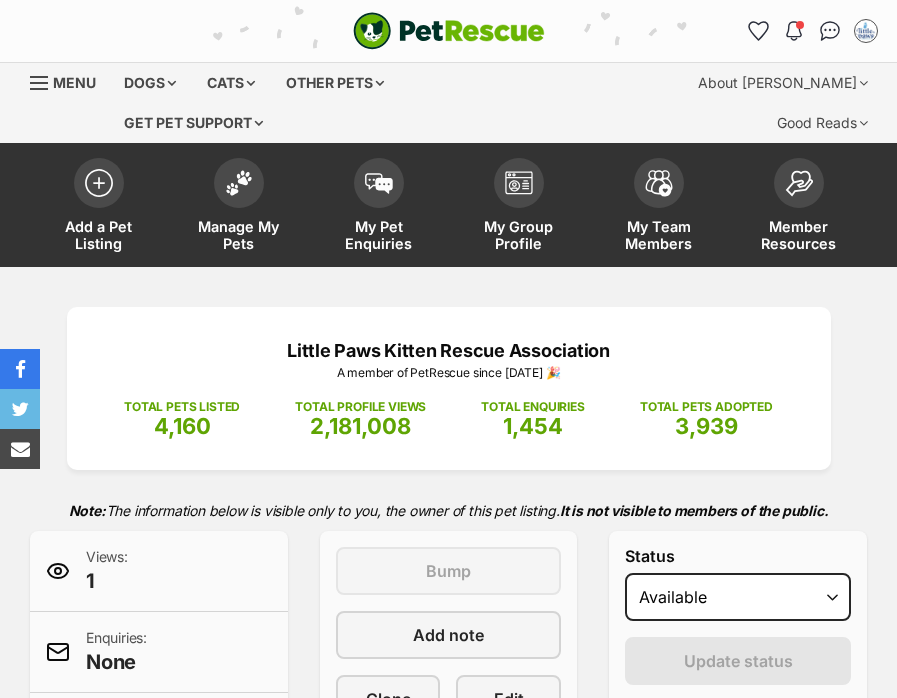 scroll, scrollTop: 0, scrollLeft: 0, axis: both 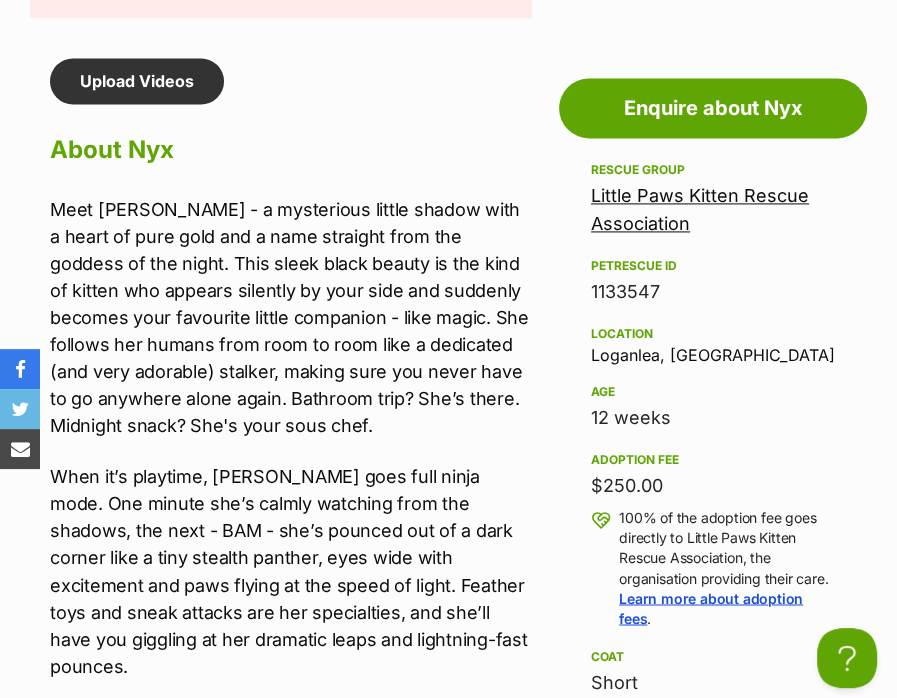 drag, startPoint x: 408, startPoint y: 117, endPoint x: 454, endPoint y: 105, distance: 47.539455 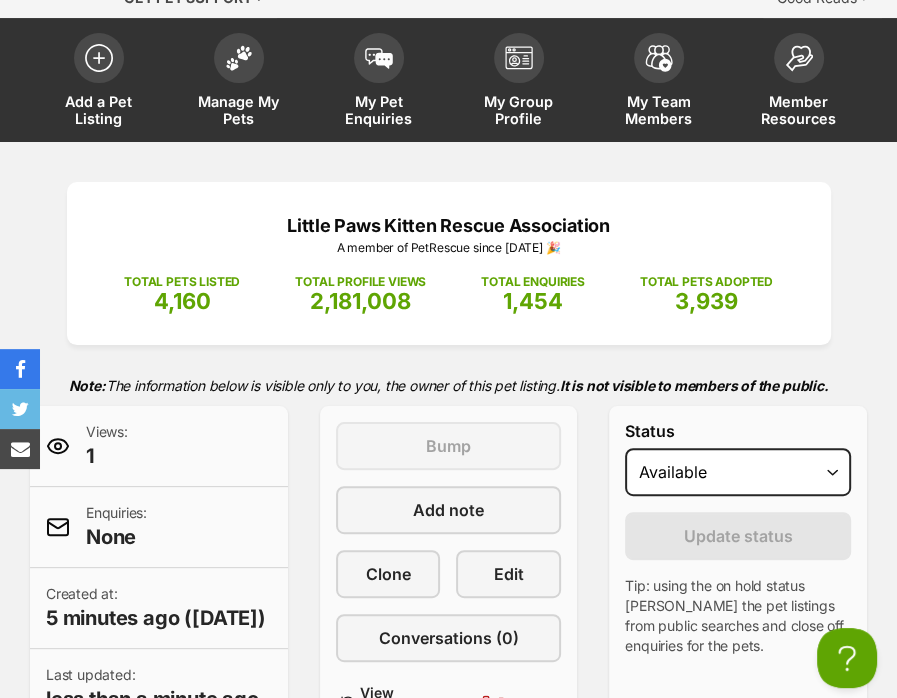 scroll, scrollTop: 0, scrollLeft: 0, axis: both 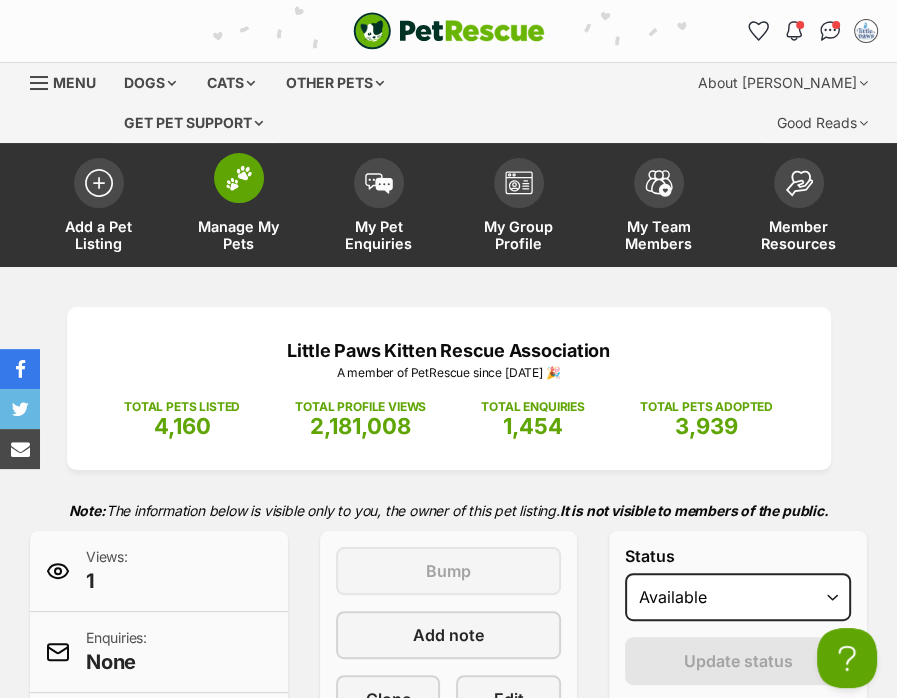 click on "Manage My Pets" at bounding box center (239, 235) 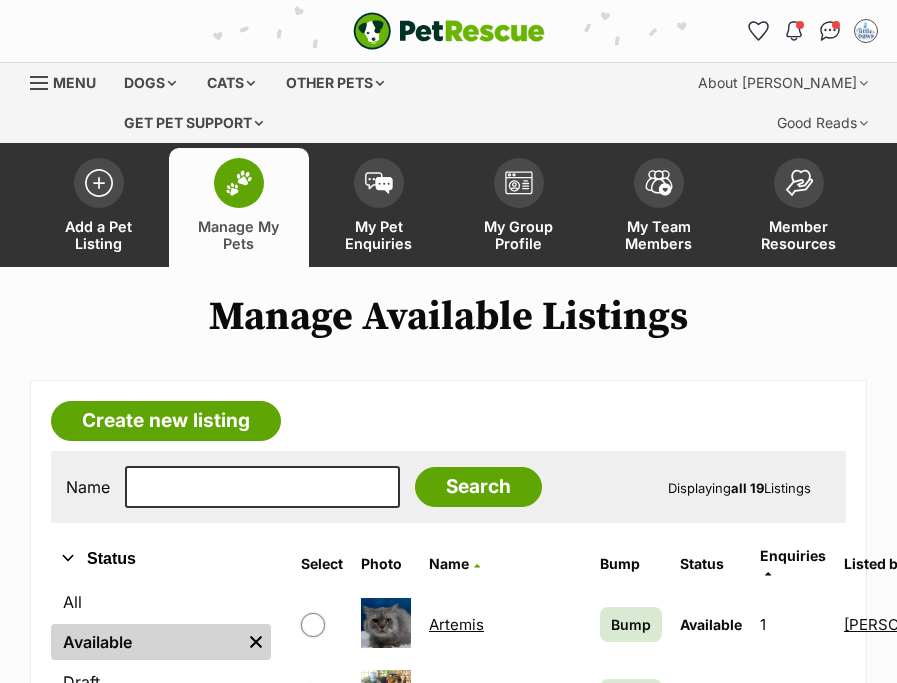 scroll, scrollTop: 0, scrollLeft: 0, axis: both 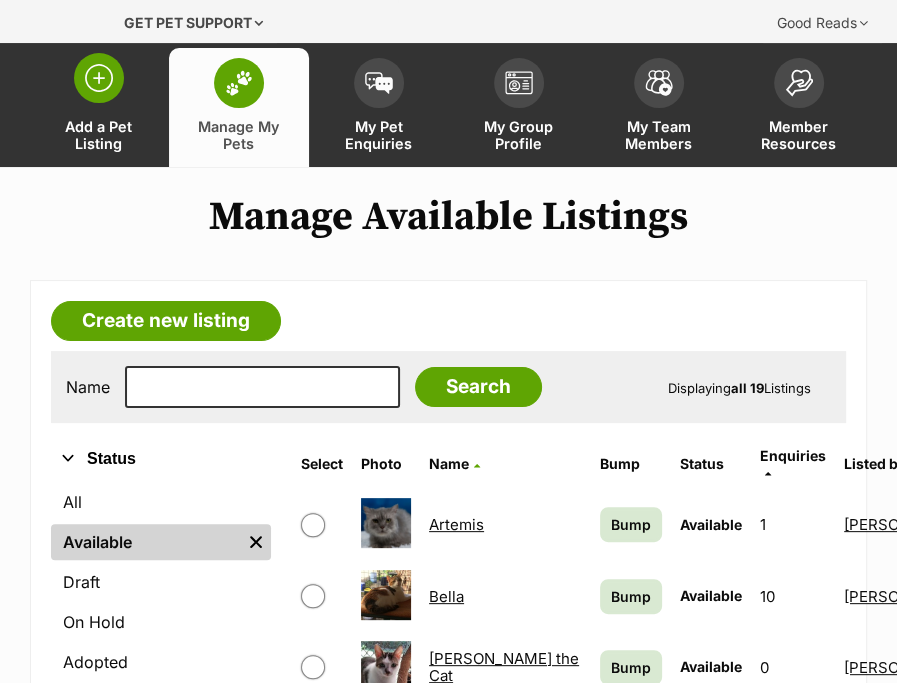 click at bounding box center [99, 78] 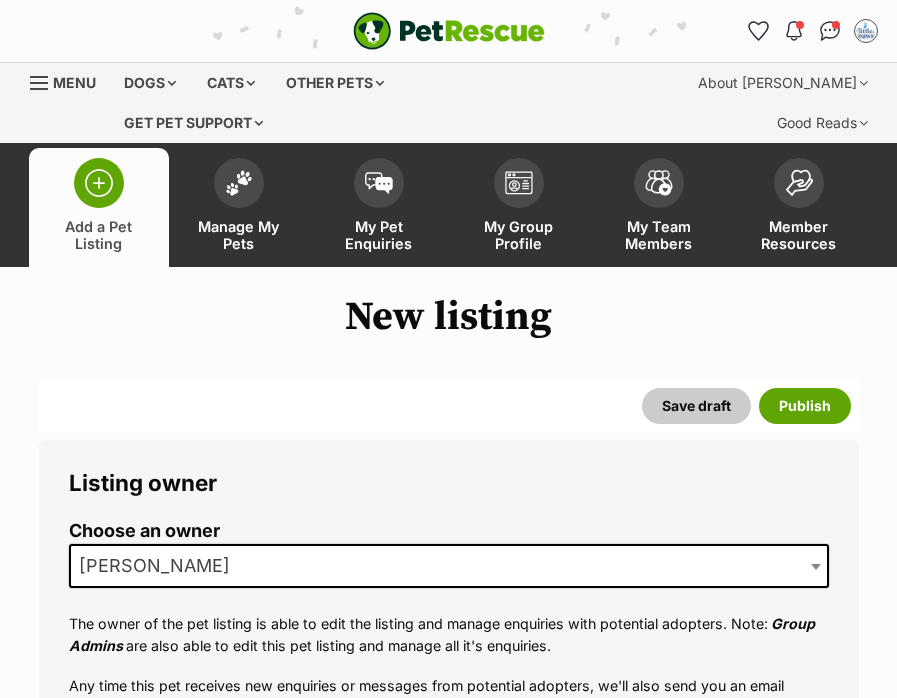 scroll, scrollTop: 0, scrollLeft: 0, axis: both 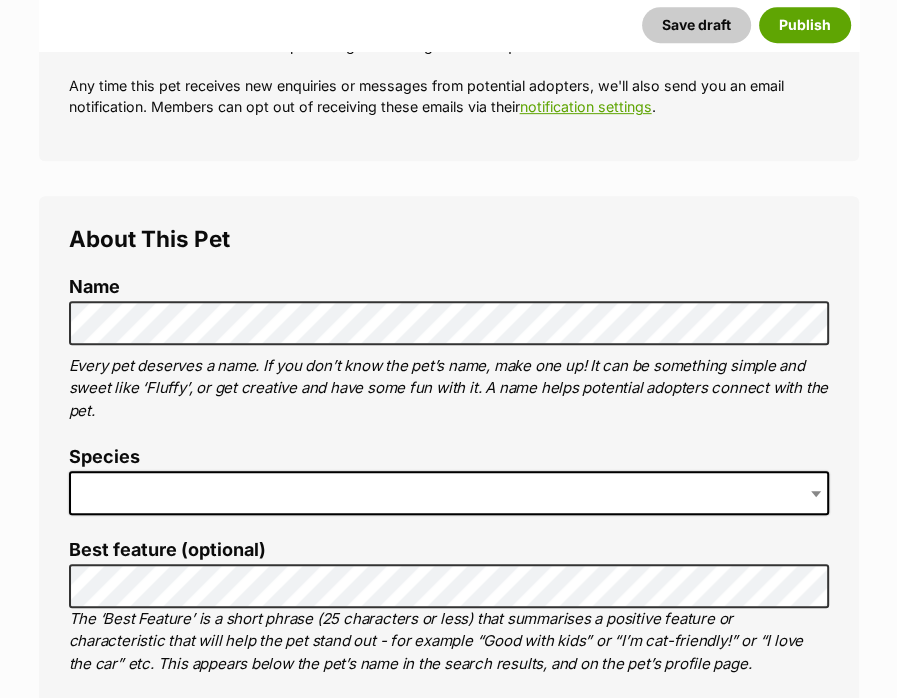click on "Species" at bounding box center (449, 488) 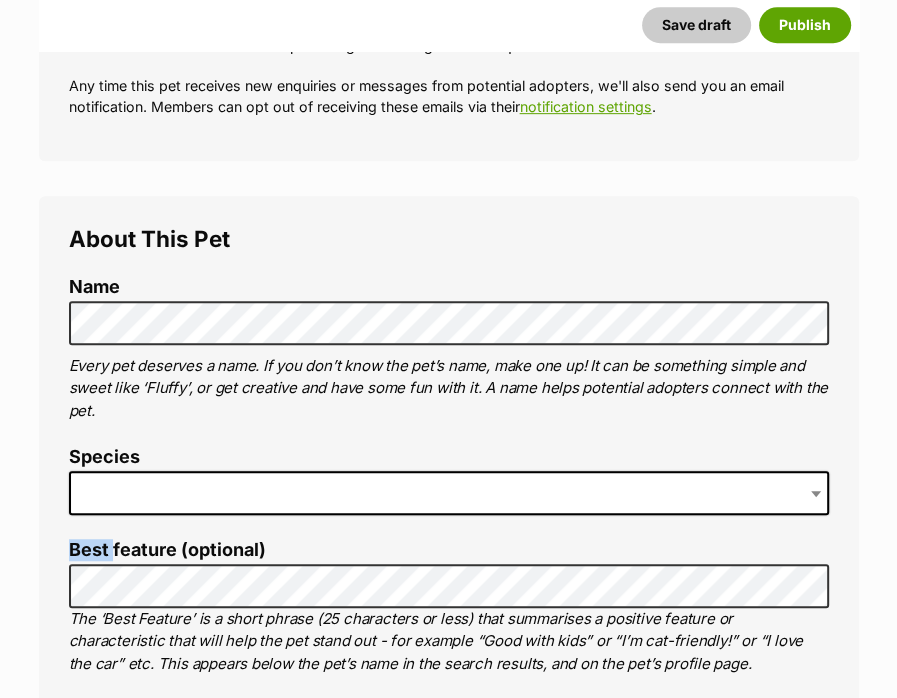 click on "Species" at bounding box center [449, 488] 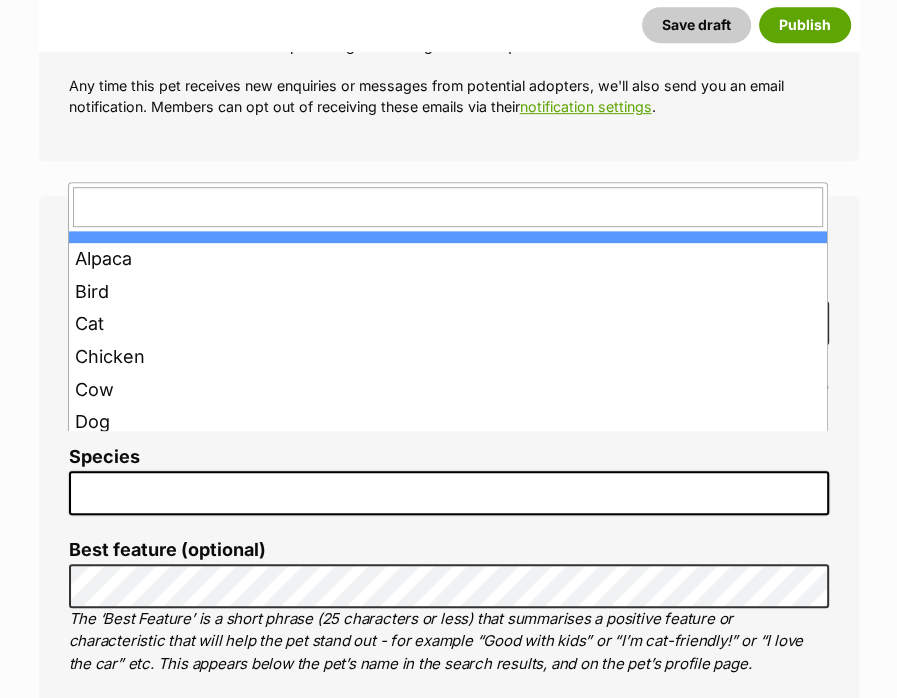 drag, startPoint x: 104, startPoint y: 428, endPoint x: 113, endPoint y: 442, distance: 16.643316 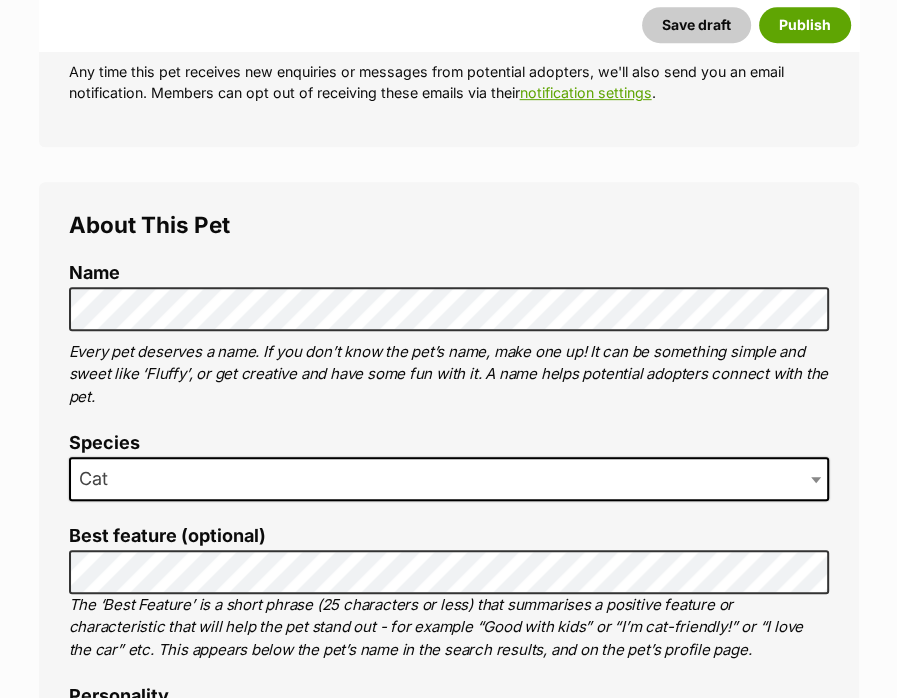 scroll, scrollTop: 800, scrollLeft: 0, axis: vertical 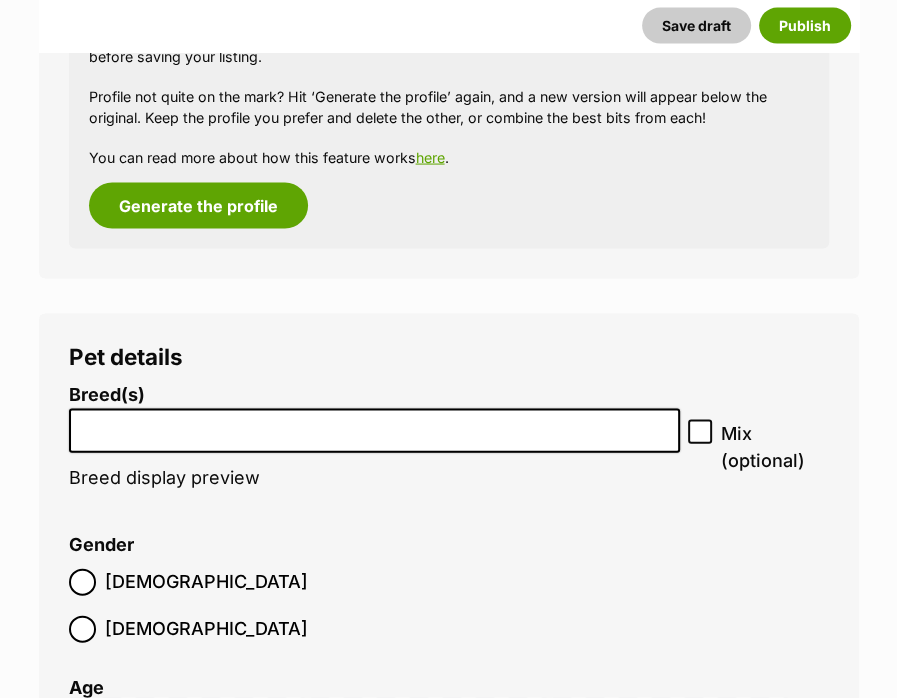click at bounding box center [375, 431] 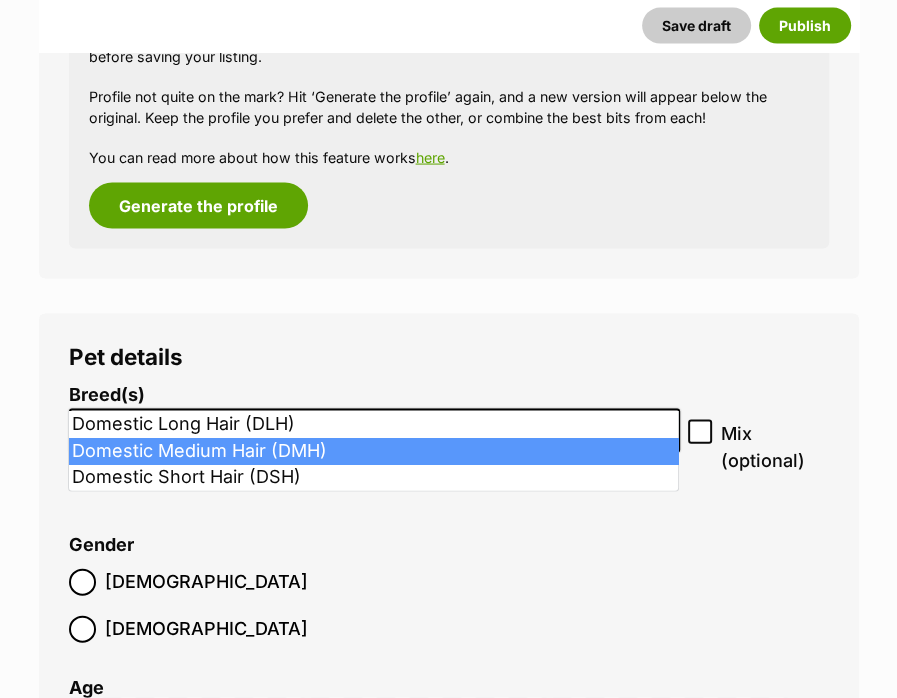 type on "dom" 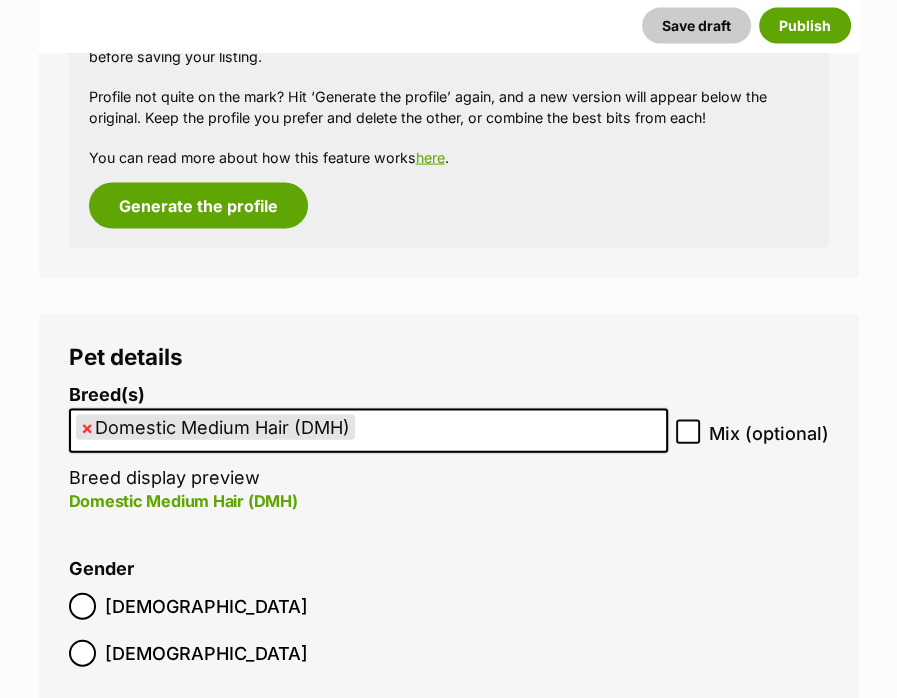 click on "Female" at bounding box center [188, 653] 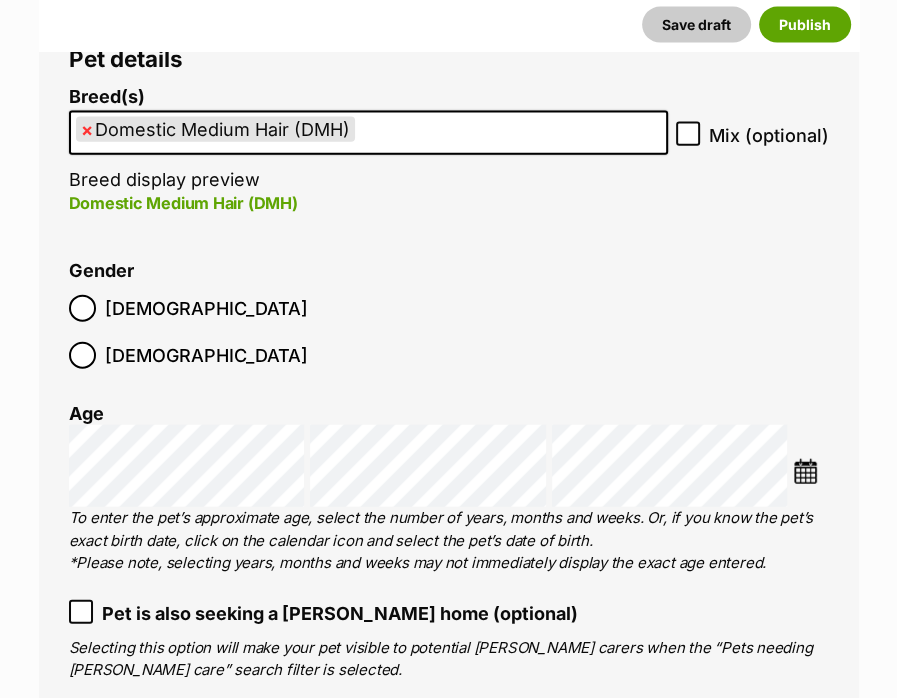 scroll, scrollTop: 2676, scrollLeft: 0, axis: vertical 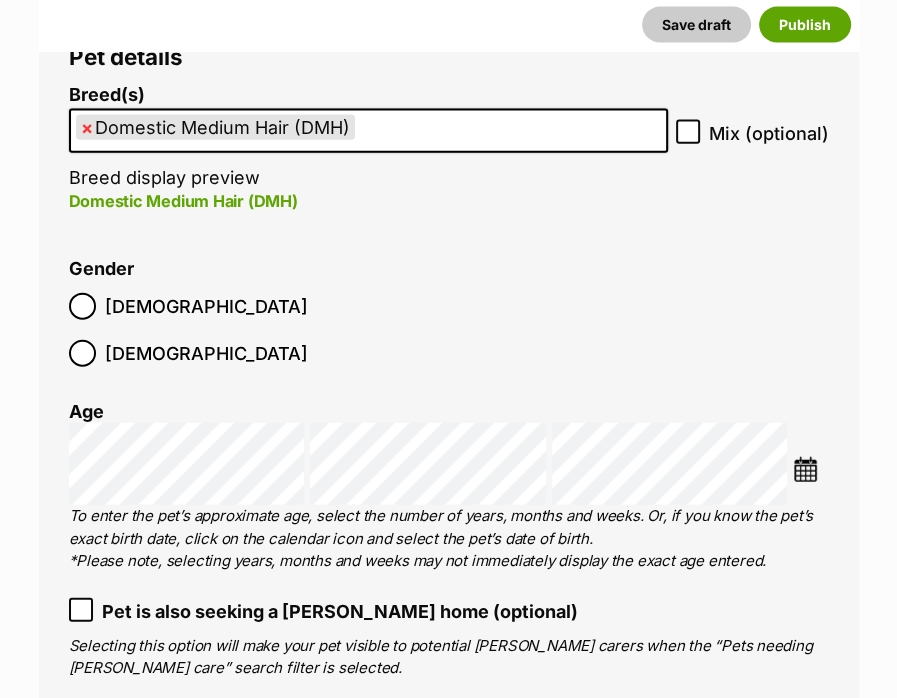 click at bounding box center [805, 469] 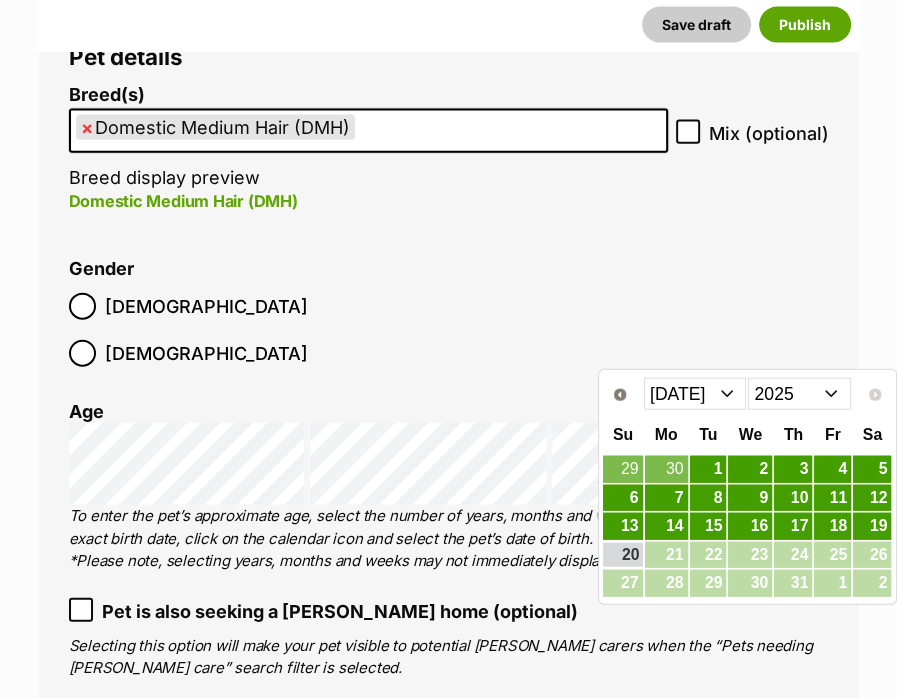 click on "Jan Feb Mar Apr May Jun Jul" at bounding box center [695, 394] 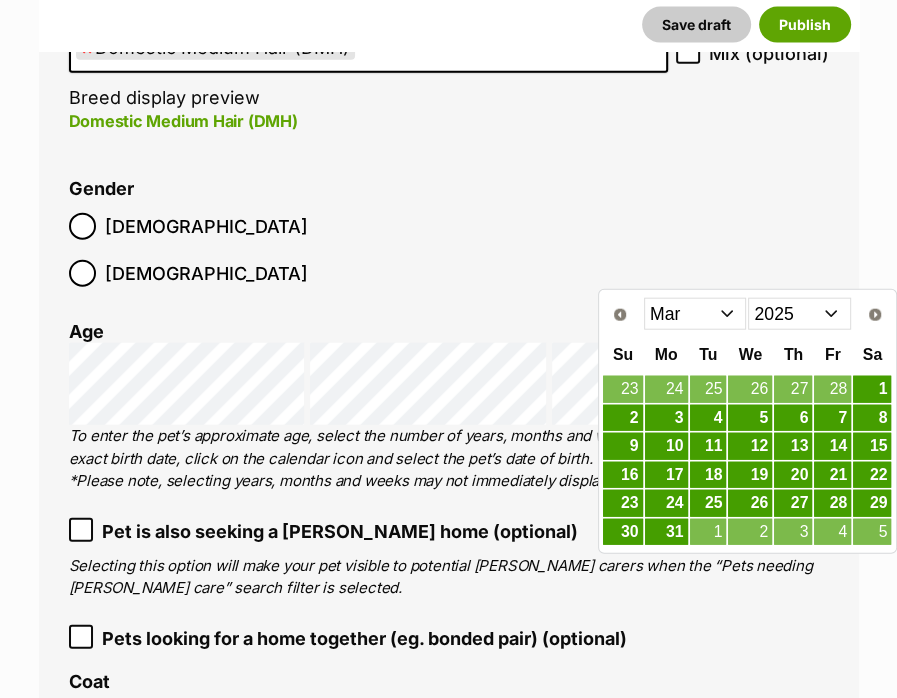 scroll, scrollTop: 2976, scrollLeft: 0, axis: vertical 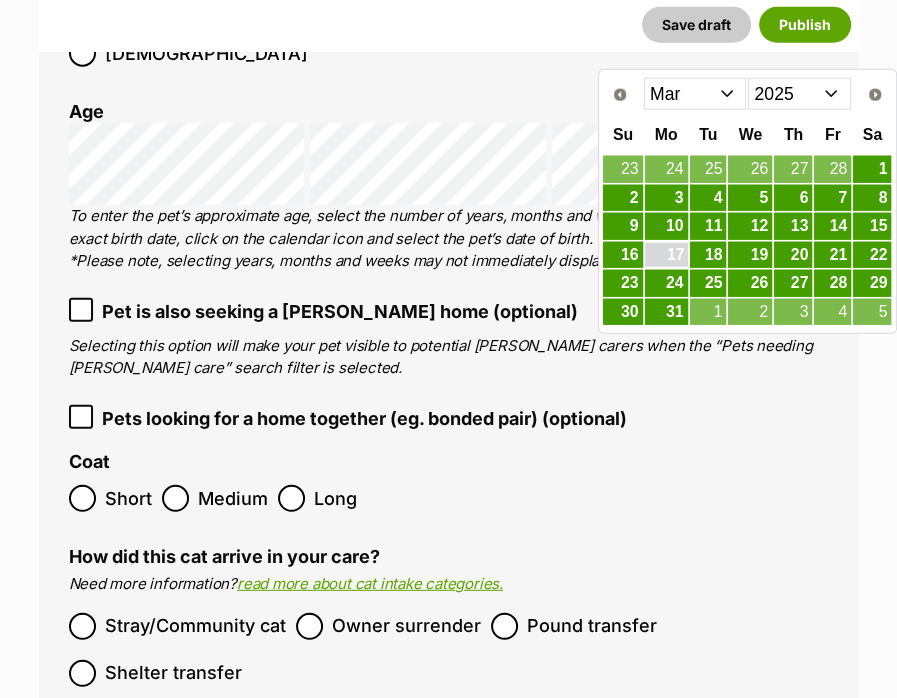 click on "17" at bounding box center [666, 255] 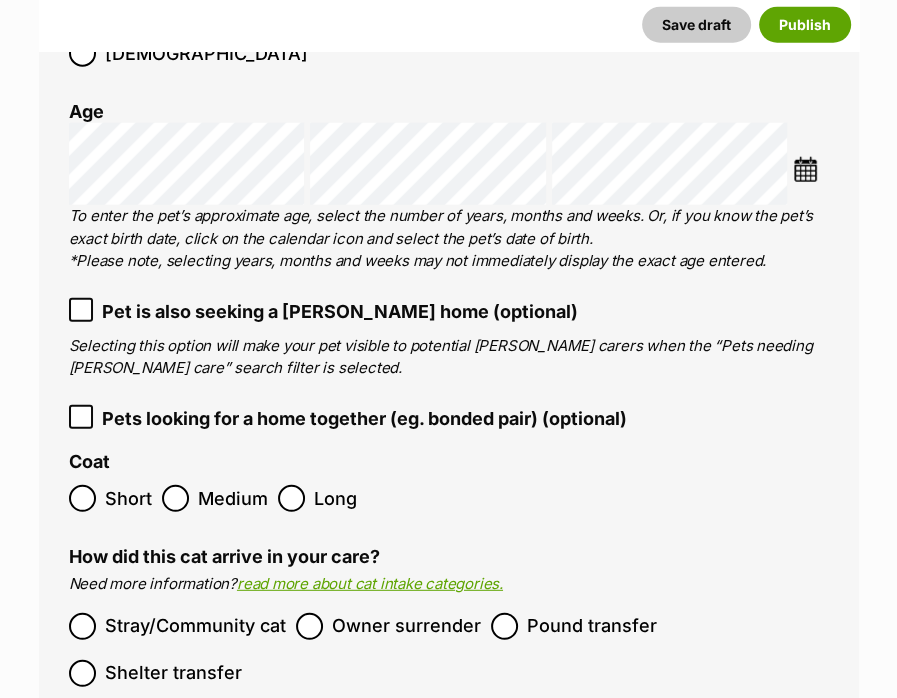 scroll, scrollTop: 3176, scrollLeft: 0, axis: vertical 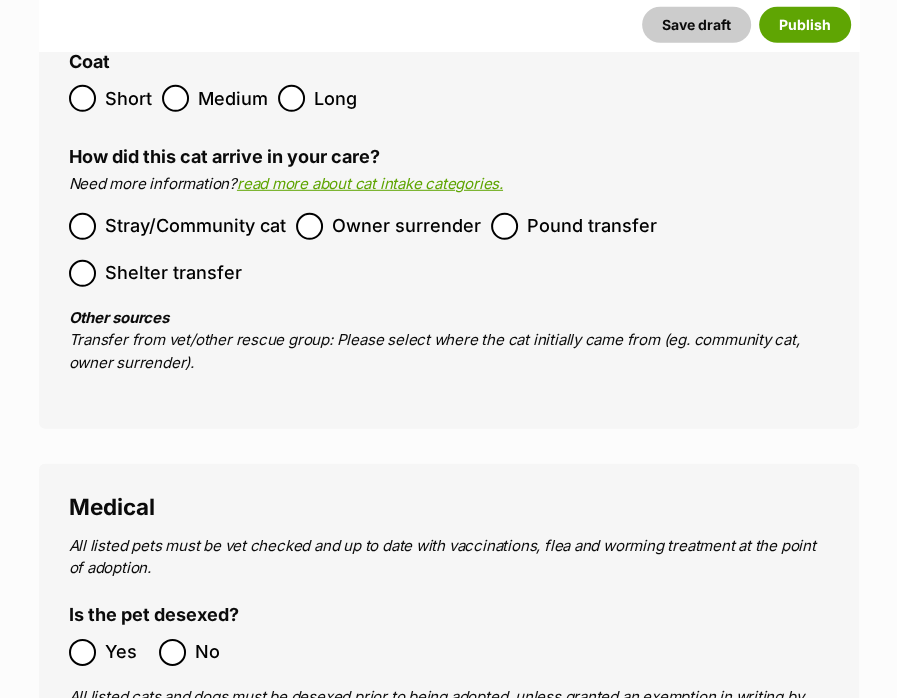 click on "Owner surrender" at bounding box center [388, 226] 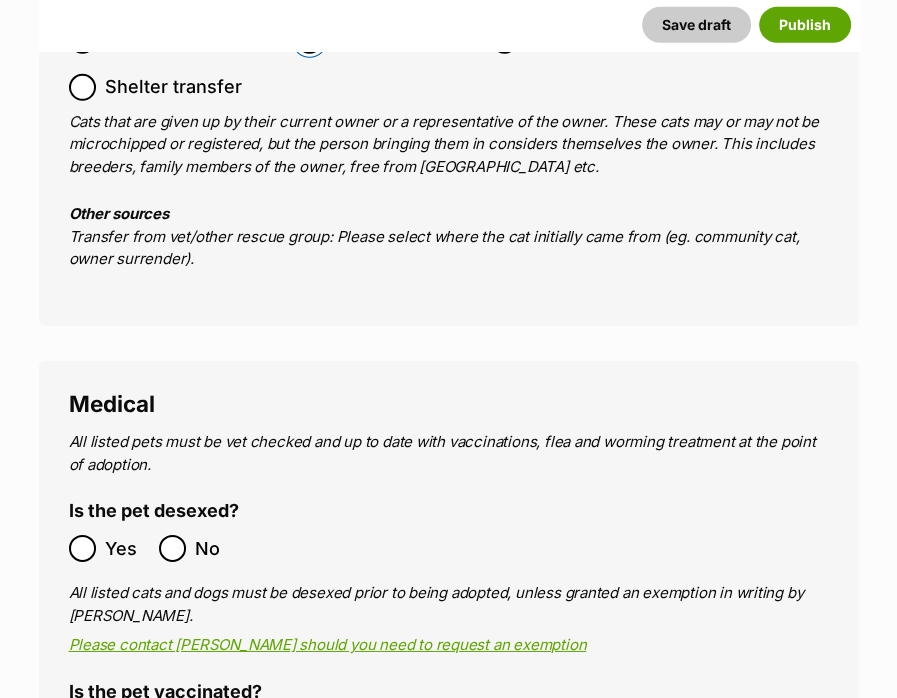 scroll, scrollTop: 3776, scrollLeft: 0, axis: vertical 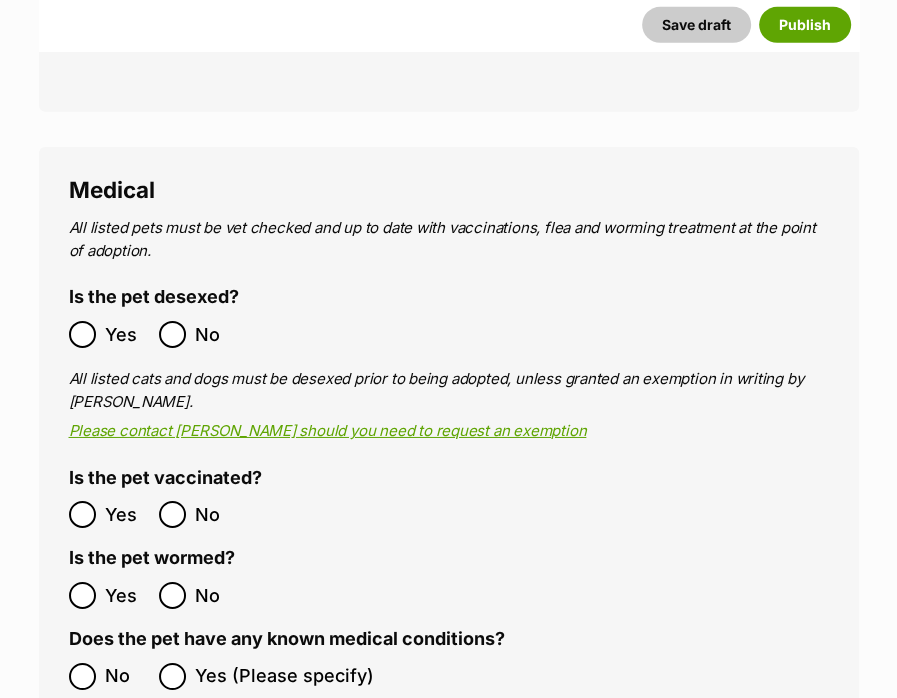 click on "No
Yes (Please specify)" at bounding box center [449, 676] 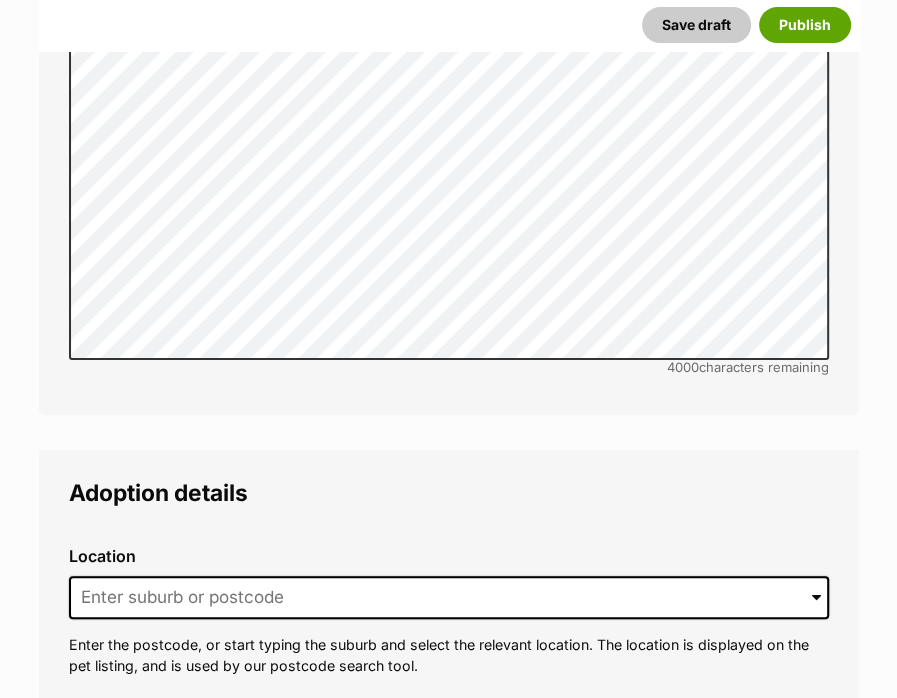 scroll, scrollTop: 4976, scrollLeft: 0, axis: vertical 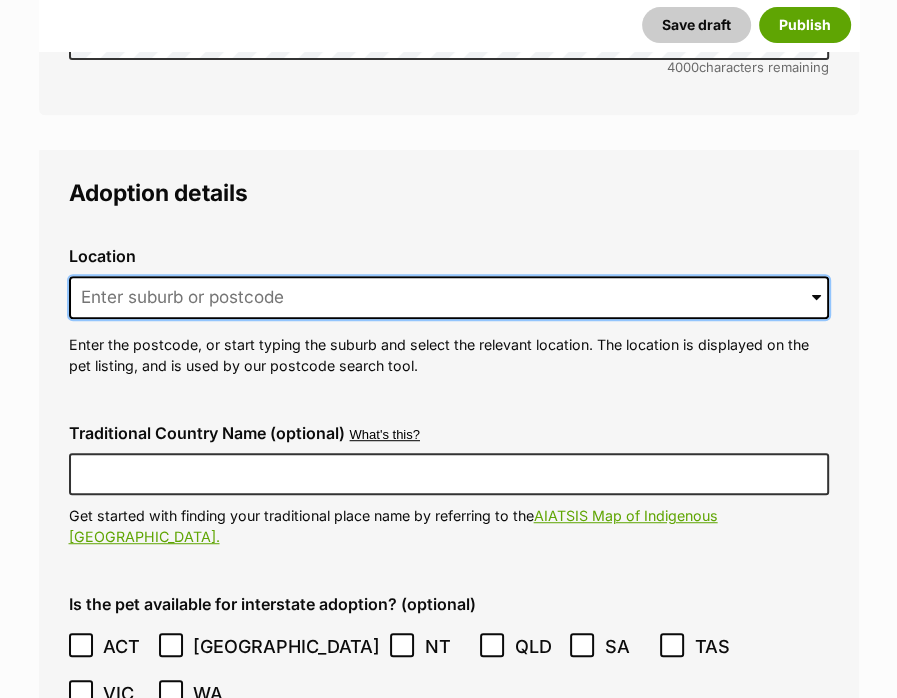 click at bounding box center [449, 298] 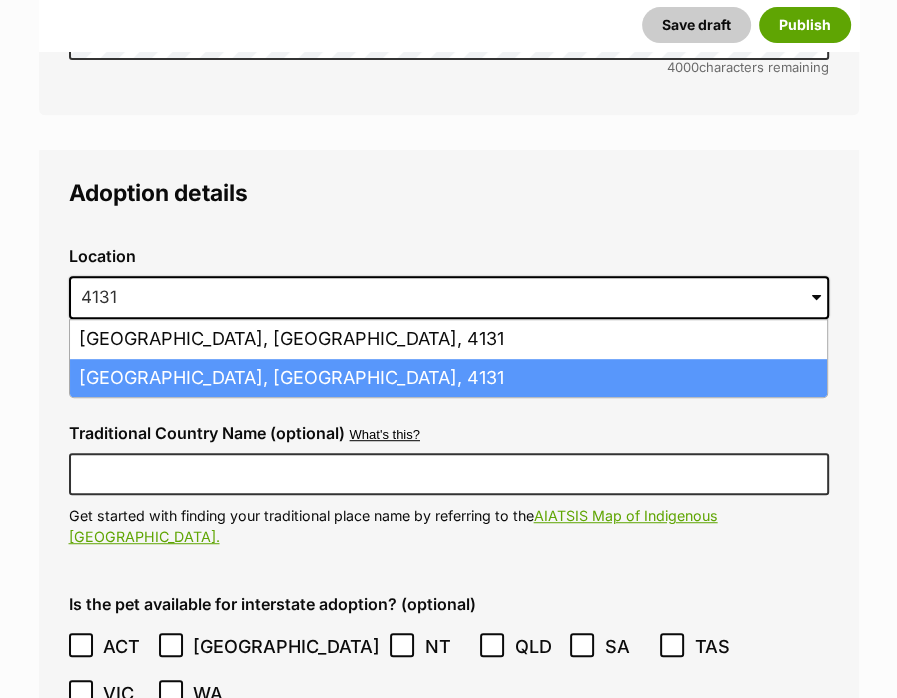click on "Loganlea, Queensland, 4131" at bounding box center [448, 378] 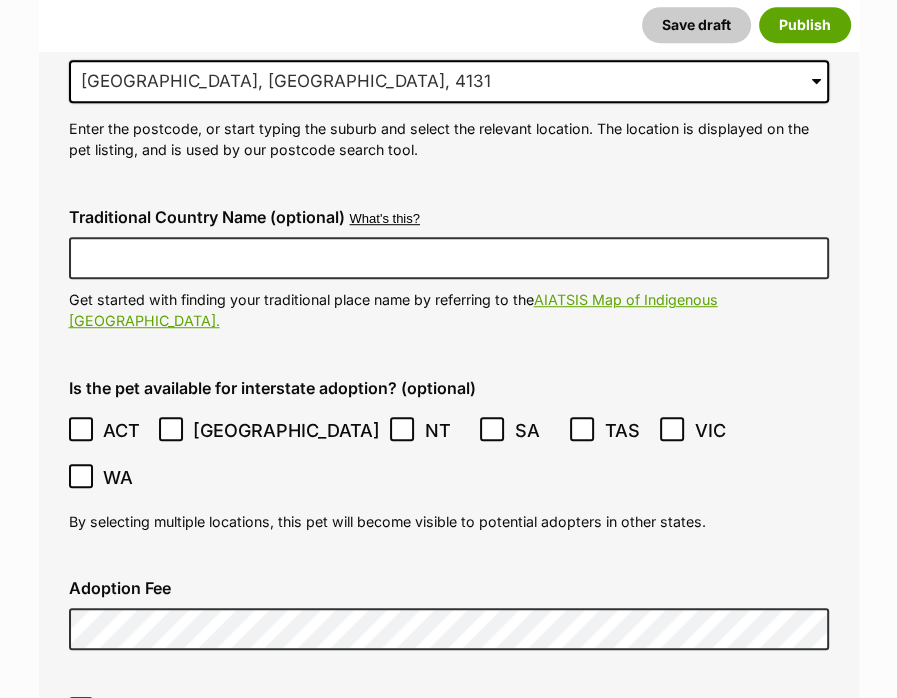 scroll, scrollTop: 5276, scrollLeft: 0, axis: vertical 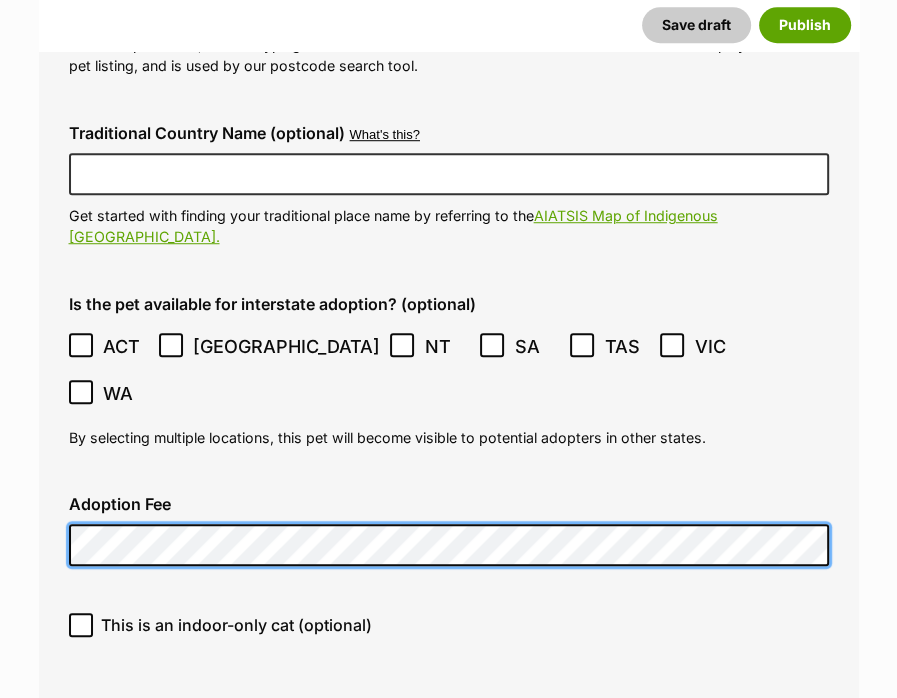 click on "Skip to main content
Log in to favourite this pet
Log in
Or sign up
Search PetRescue
Search for a pet, rescue group or article
Please select PetRescue ID
Pet name
Group
Article
Go
E.g. enter a pet's id into the search.
E.g. enter a pet's name into the search.
E.g. enter a rescue groups's name.
E.g. enter in a keyword to find an article.
New feature: draft mode
Draft mode will enable you to start creating a pet’s profile and save it as a draft that won’t yet be viewable to the public. This feature has been created to help empower folks in your organisation to easily work together to create pet listings, and save time for the important, life-saving things!
You can start using draft mode now, or you can learn more about this new feature in our
member article .
Get started on your pet profile now!
Log in to set up alerts
Log in" at bounding box center [448, -212] 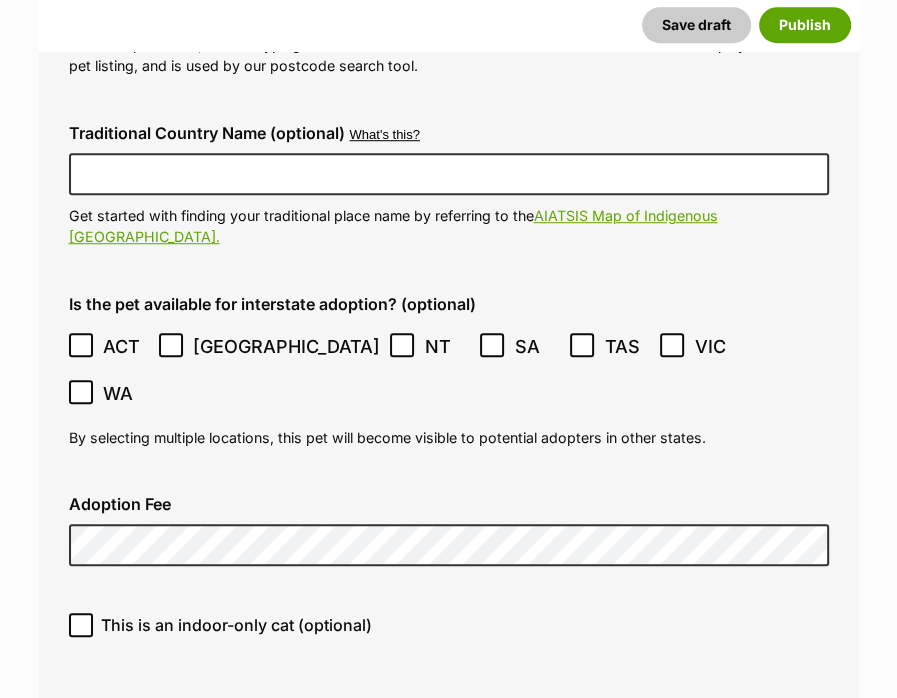 click on "This is an indoor-only cat (optional)" at bounding box center [449, 632] 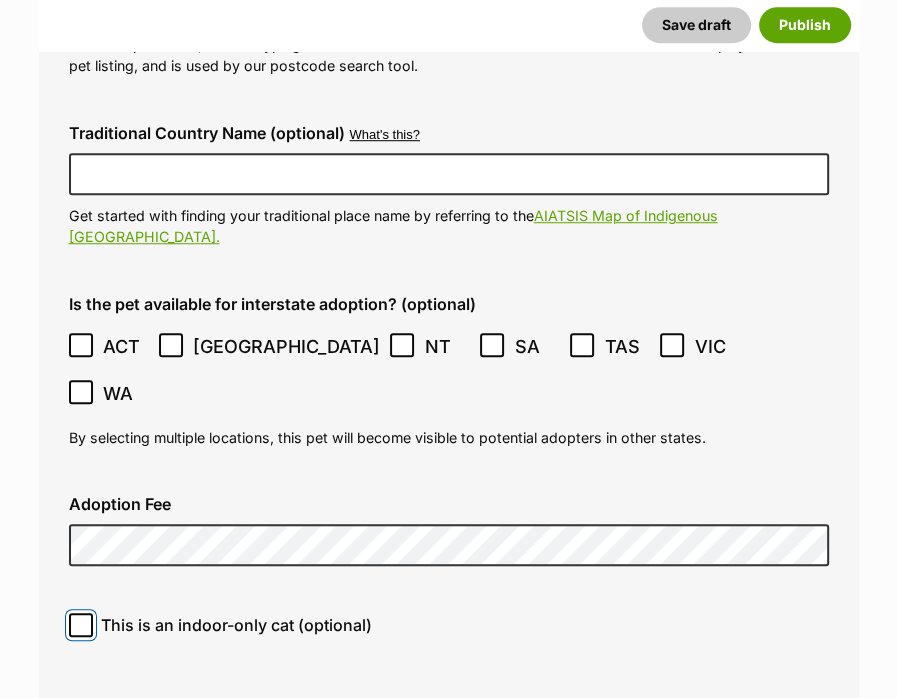 click on "This is an indoor-only cat (optional)" at bounding box center [81, 625] 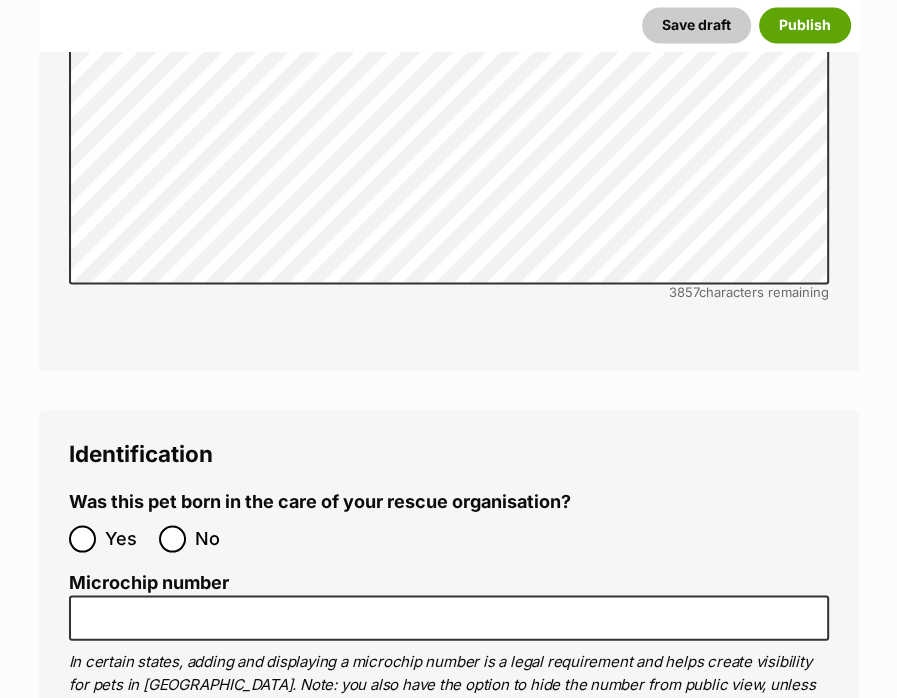 scroll, scrollTop: 6876, scrollLeft: 0, axis: vertical 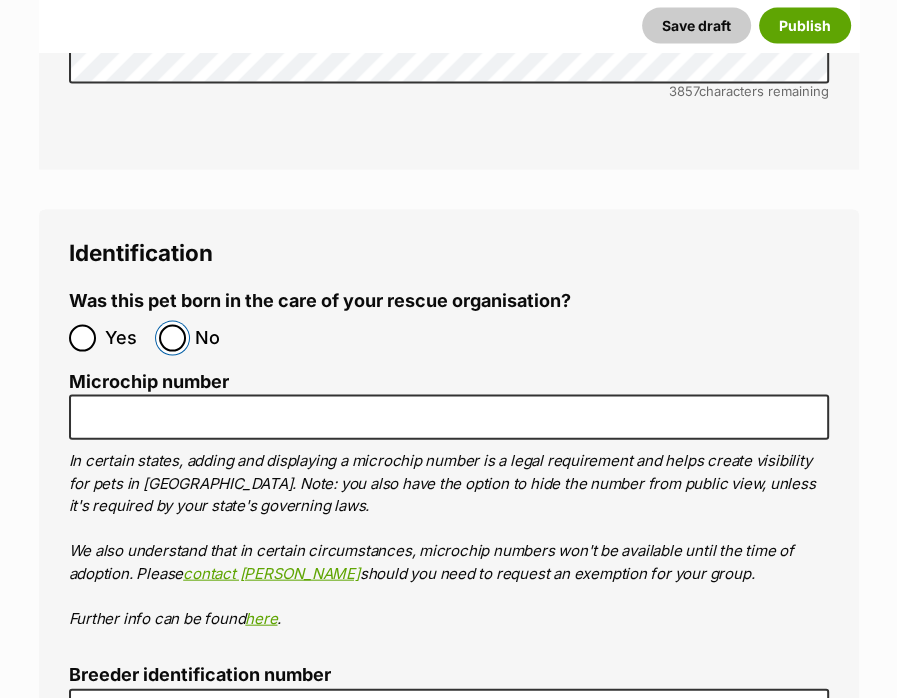 drag, startPoint x: 172, startPoint y: 185, endPoint x: 180, endPoint y: 196, distance: 13.601471 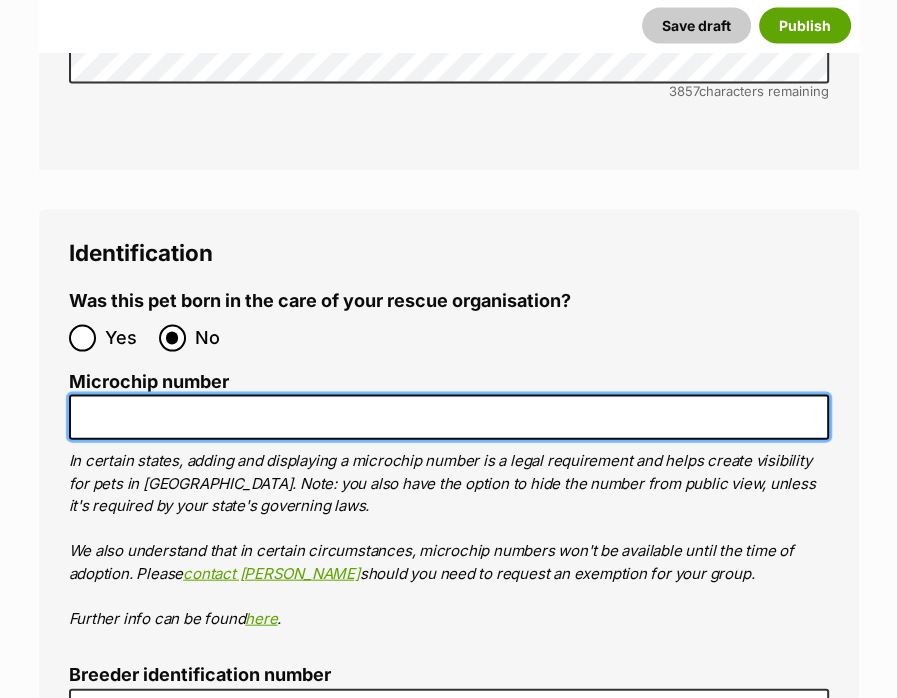 click on "Microchip number" at bounding box center [449, 417] 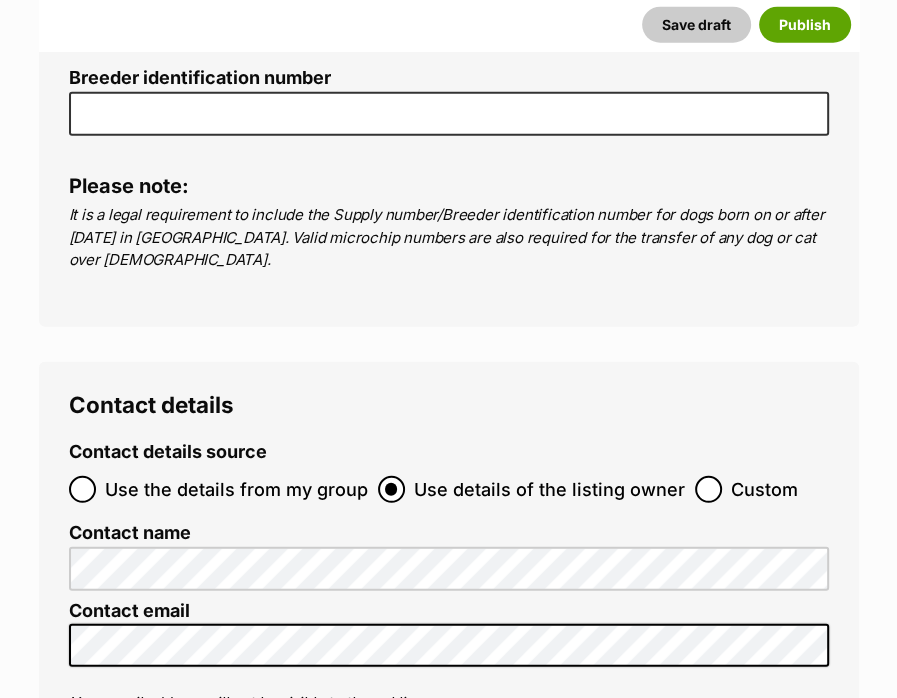 scroll, scrollTop: 7476, scrollLeft: 0, axis: vertical 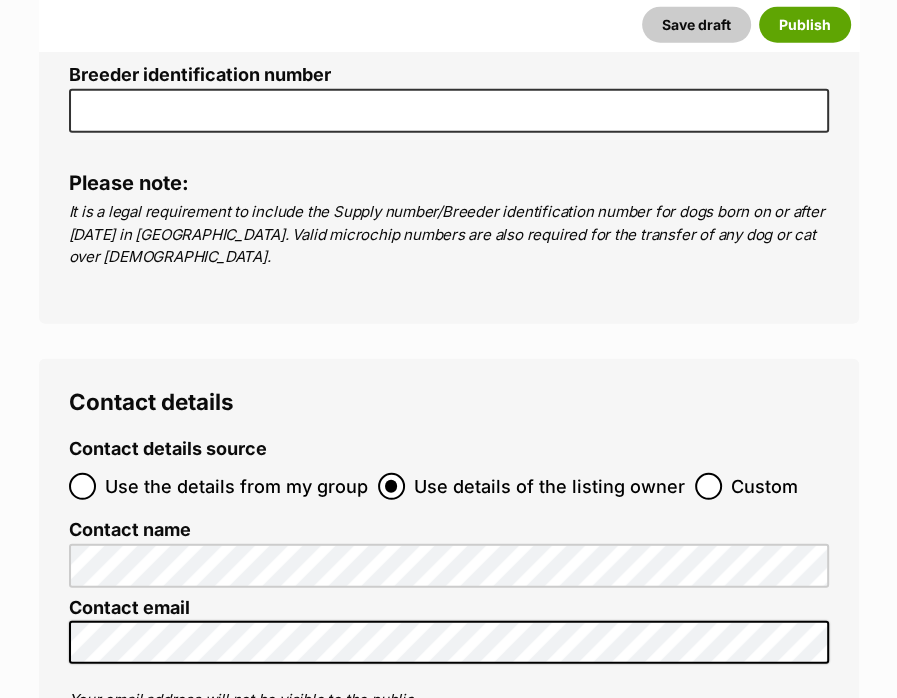 type on "956000018525663" 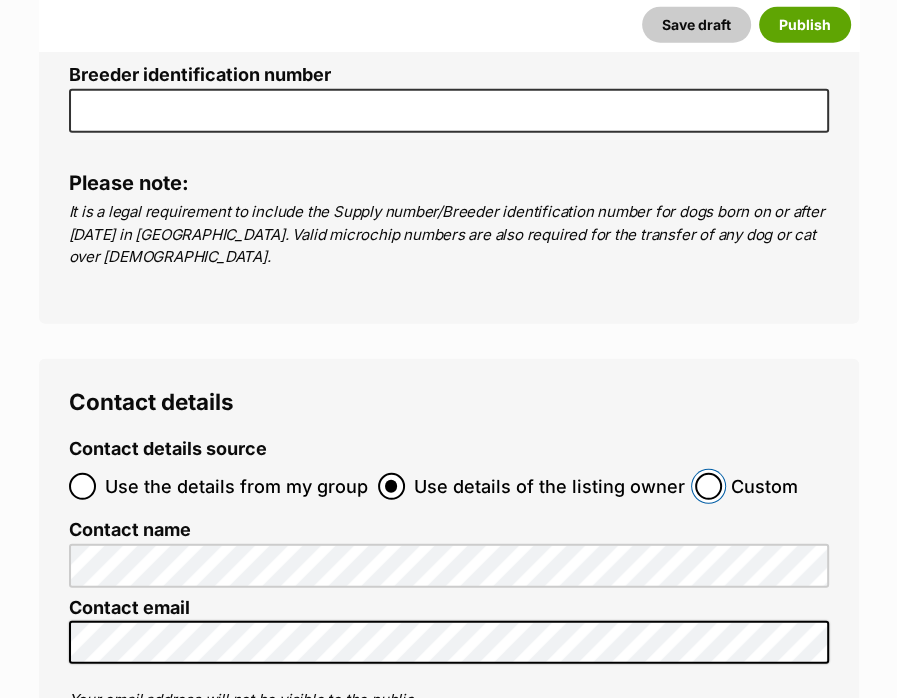 drag, startPoint x: 697, startPoint y: 334, endPoint x: 288, endPoint y: 457, distance: 427.09485 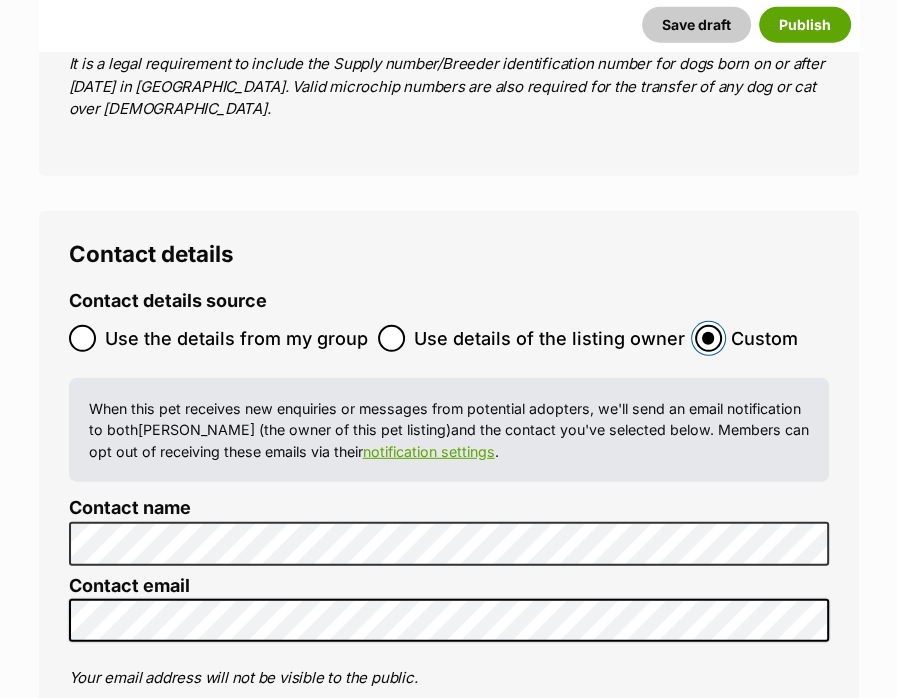 scroll, scrollTop: 7776, scrollLeft: 0, axis: vertical 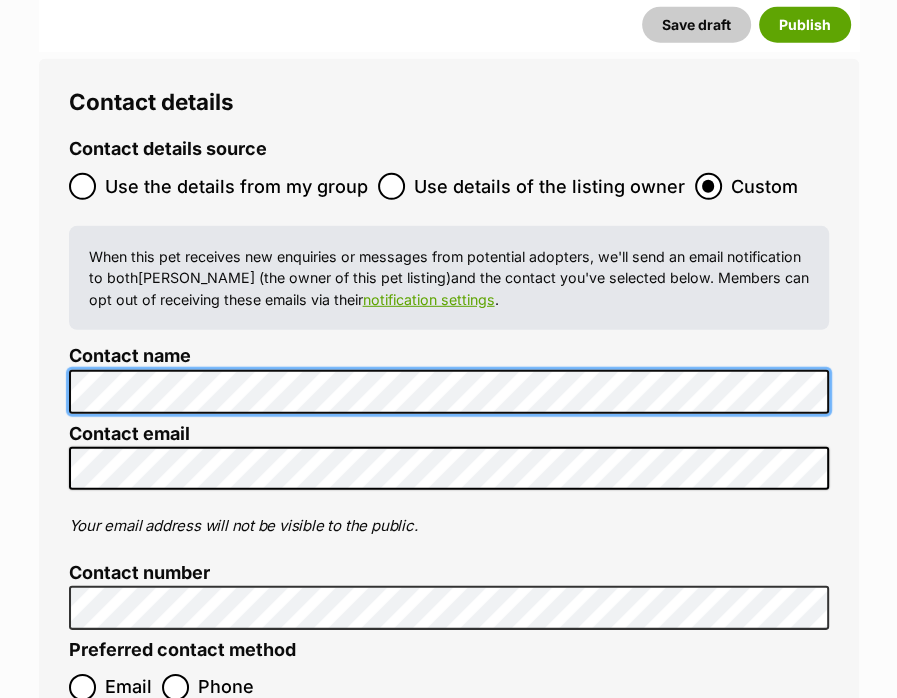 click on "Skip to main content
Log in to favourite this pet
Log in
Or sign up
Search PetRescue
Search for a pet, rescue group or article
Please select PetRescue ID
Pet name
Group
Article
Go
E.g. enter a pet's id into the search.
E.g. enter a pet's name into the search.
E.g. enter a rescue groups's name.
E.g. enter in a keyword to find an article.
New feature: draft mode
Draft mode will enable you to start creating a pet’s profile and save it as a draft that won’t yet be viewable to the public. This feature has been created to help empower folks in your organisation to easily work together to create pet listings, and save time for the important, life-saving things!
You can start using draft mode now, or you can learn more about this new feature in our
member article .
Get started on your pet profile now!
Log in to set up alerts
Log in" at bounding box center [448, -2649] 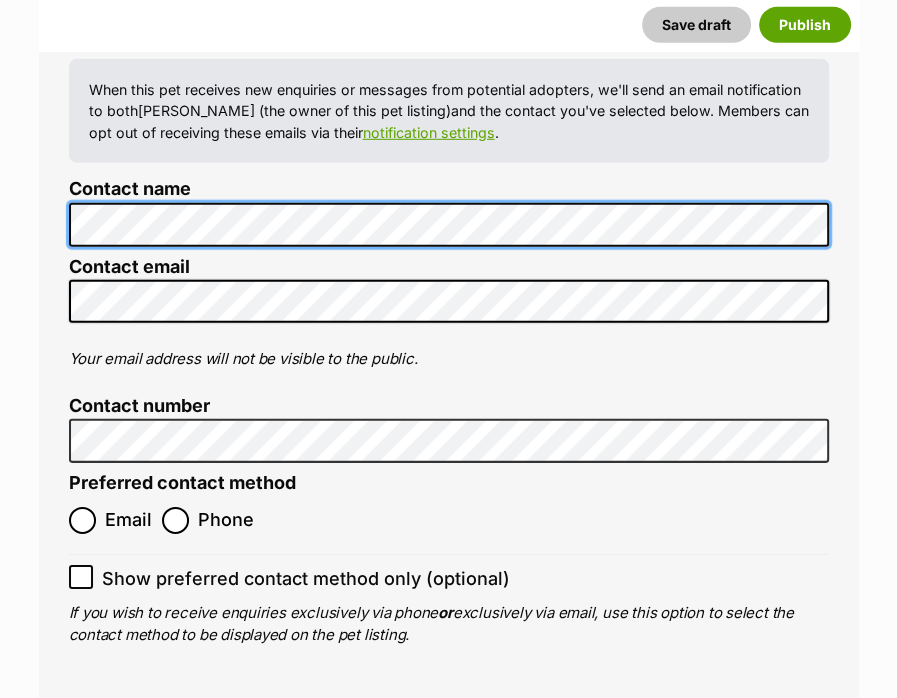 scroll, scrollTop: 7707, scrollLeft: 0, axis: vertical 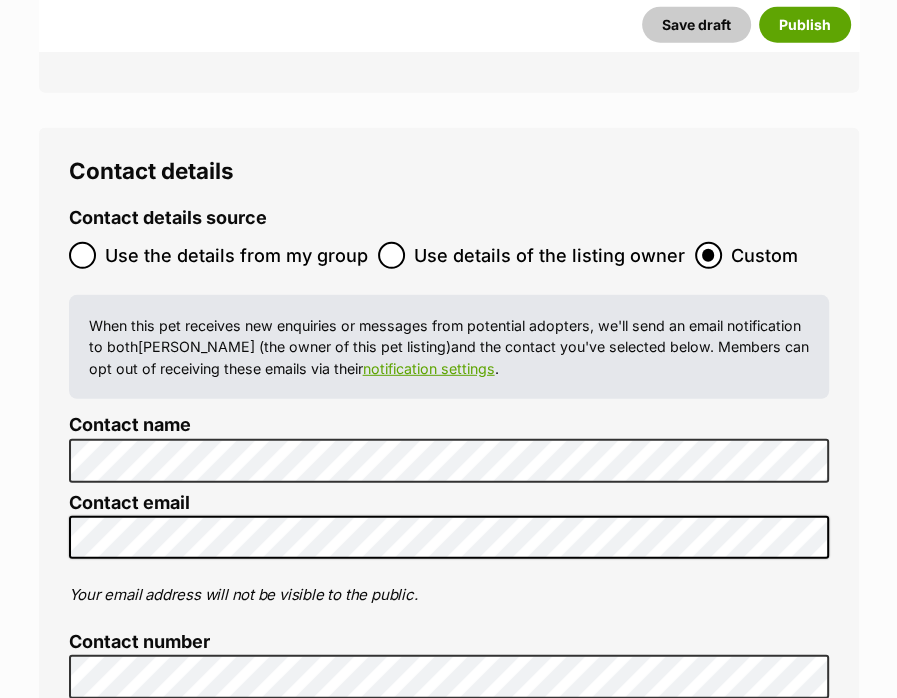 type on "Australia" 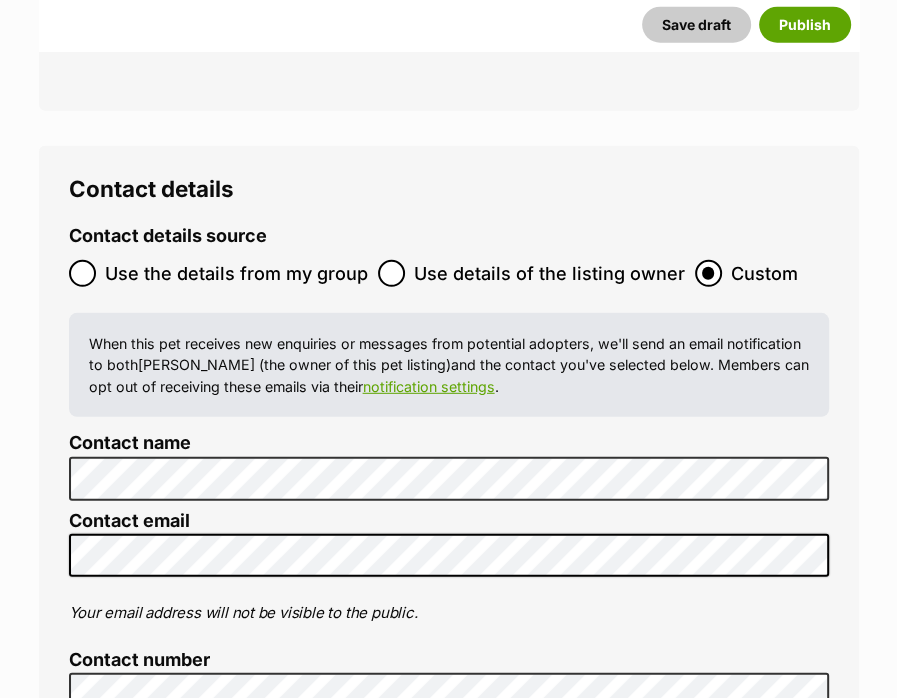 scroll, scrollTop: 7889, scrollLeft: 0, axis: vertical 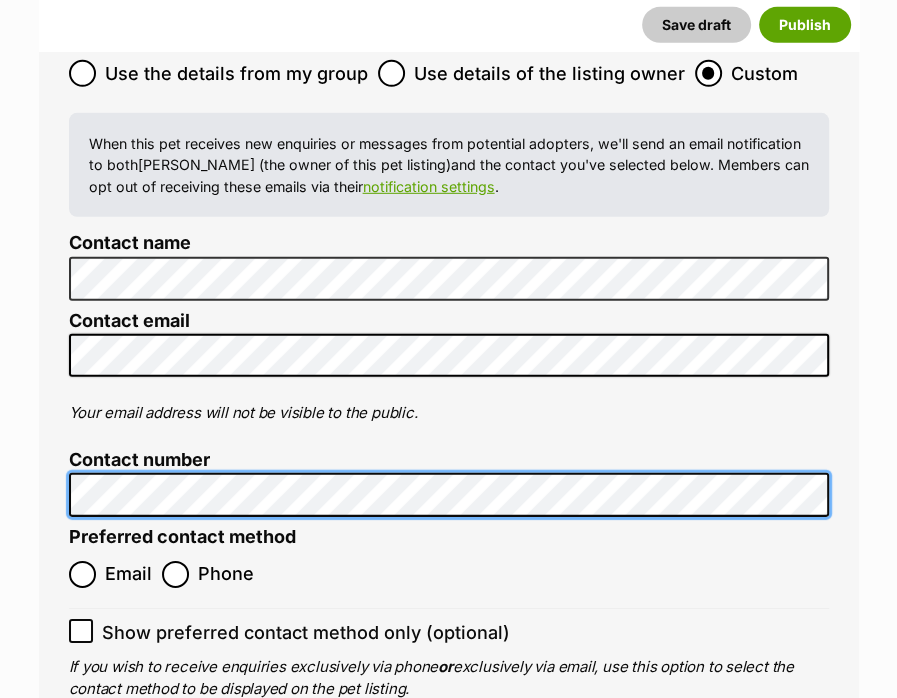 click on "New listing
Listing owner Choose an owner Amanda
The owner of the pet listing is able to edit the listing and manage enquiries with potential adopters. Note:
Group Admins
are also able to edit this pet listing and manage all it's enquiries.
Any time this pet receives new enquiries or messages from potential adopters, we'll also send you an email notification. Members can opt out of receiving these emails via their
notification settings .
About This Pet Name
Henlo there, it looks like you might be using the pet name field to indicate that this pet is now on hold - we recommend updating the status to on hold from the listing page instead!
Every pet deserves a name. If you don’t know the pet’s name, make one up! It can be something simple and sweet like ‘Fluffy’, or get creative and have some fun with it. A name helps potential adopters connect with the pet.
Species Cat
Best feature (optional)
Personality 6131  characters remaining
Beta" at bounding box center [448, -3372] 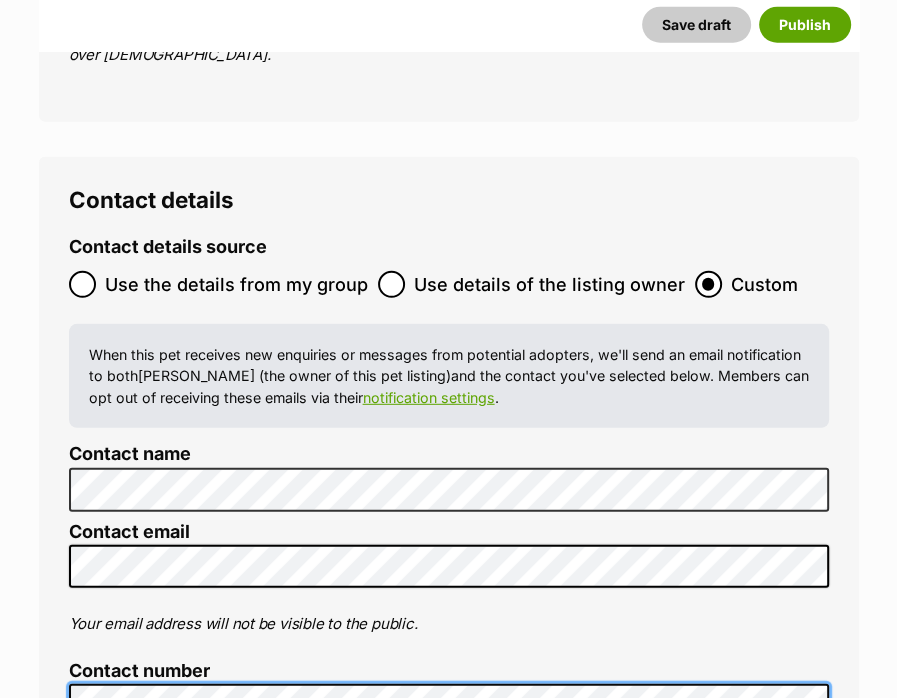 scroll, scrollTop: 8016, scrollLeft: 0, axis: vertical 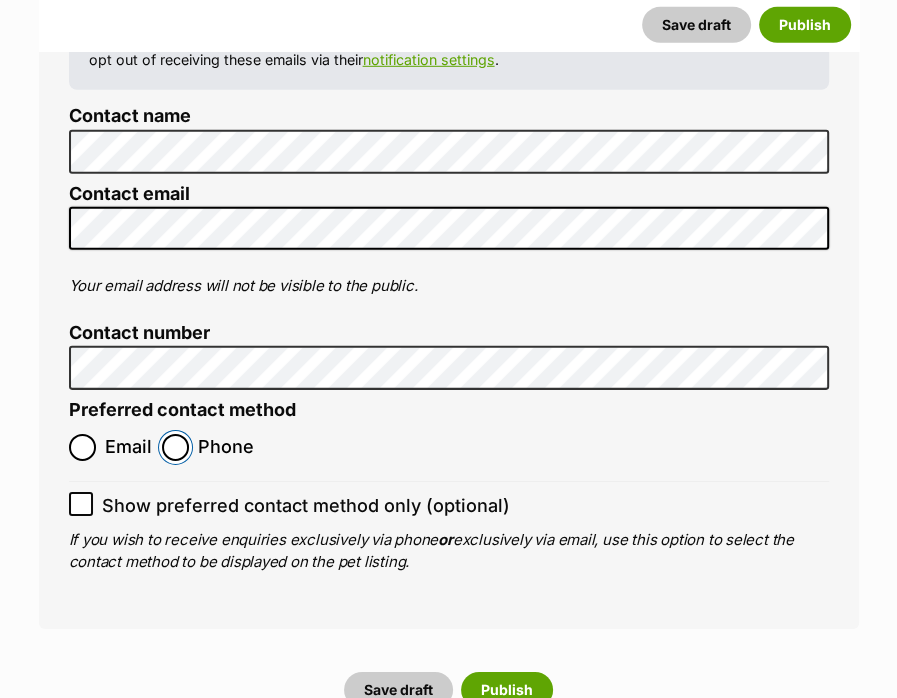 click on "Phone" at bounding box center [175, 447] 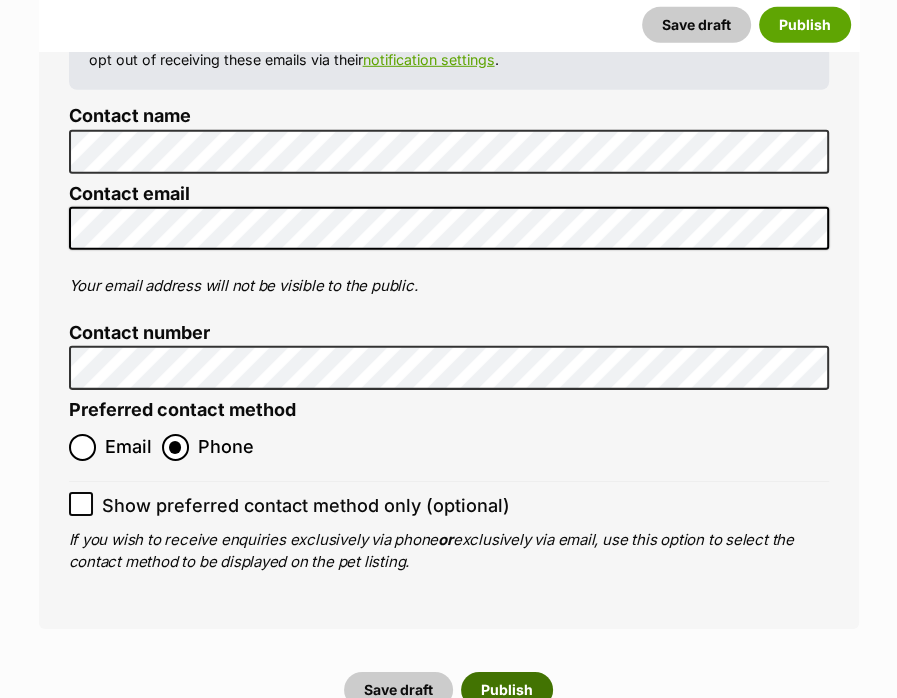 click on "Publish" at bounding box center (507, 690) 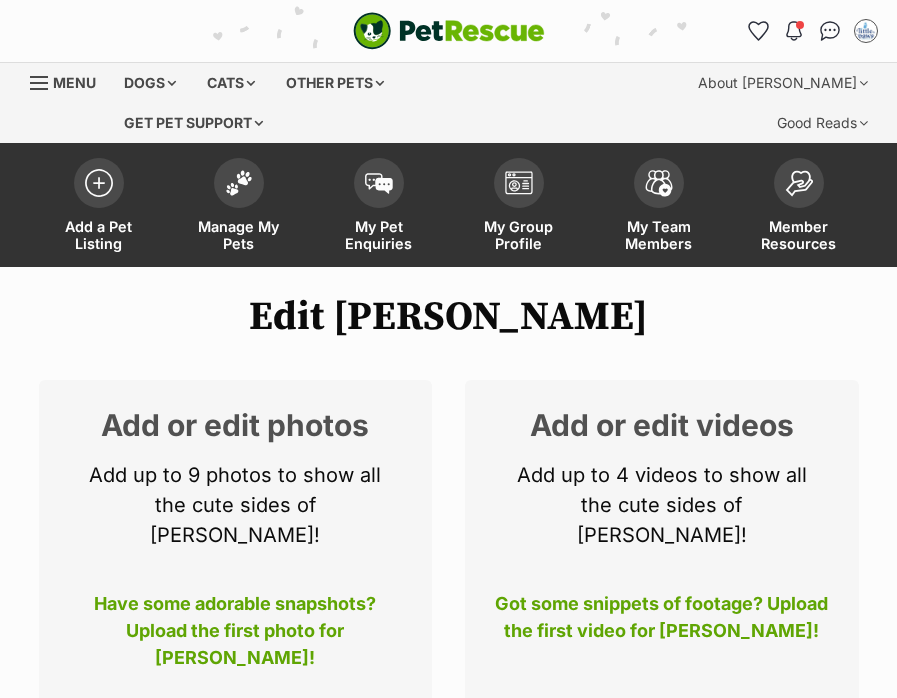 scroll, scrollTop: 0, scrollLeft: 0, axis: both 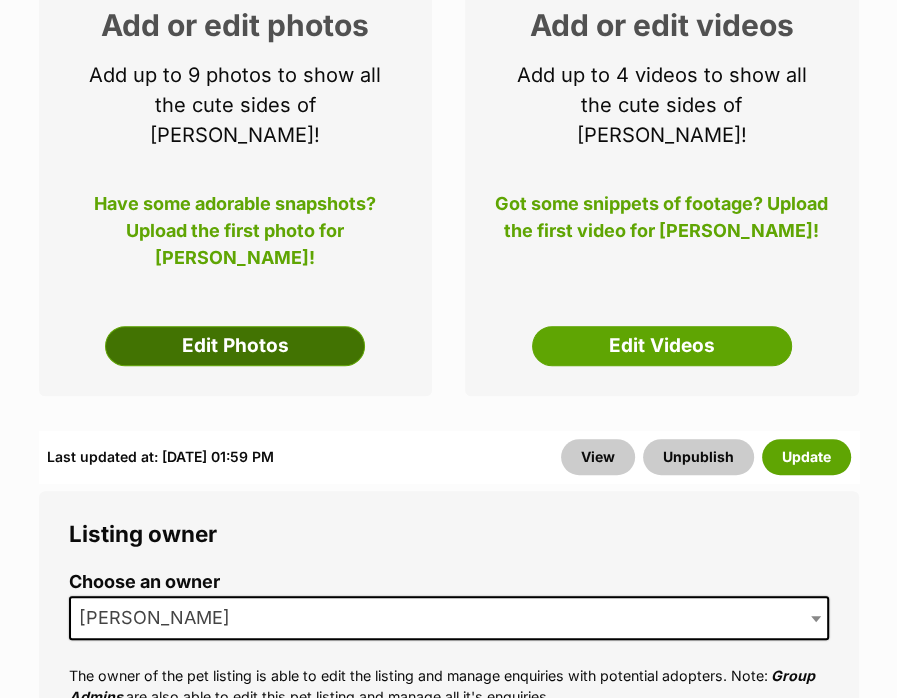 click on "Edit Photos" at bounding box center (235, 346) 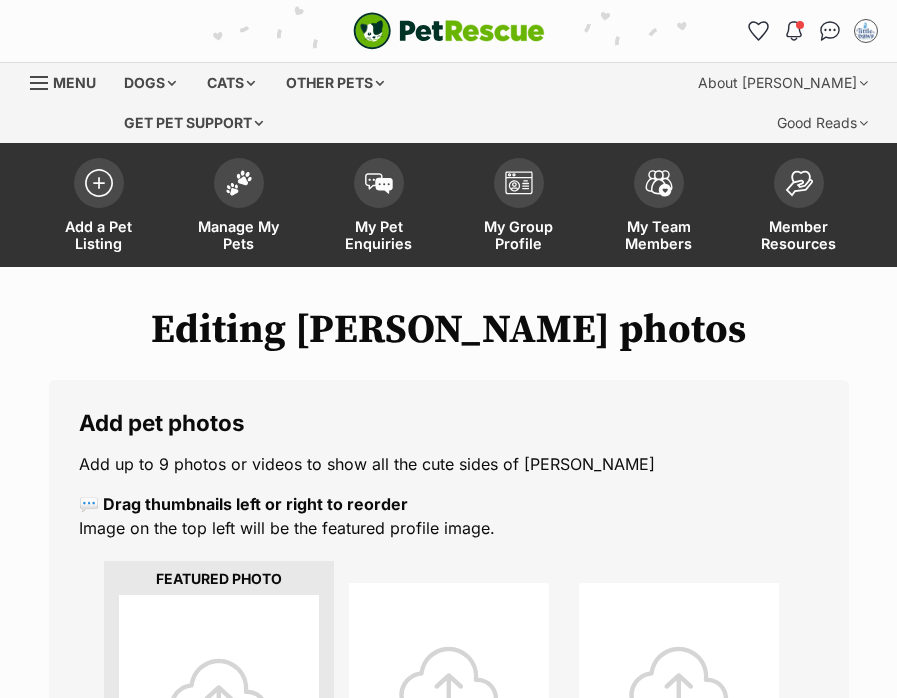 scroll, scrollTop: 0, scrollLeft: 0, axis: both 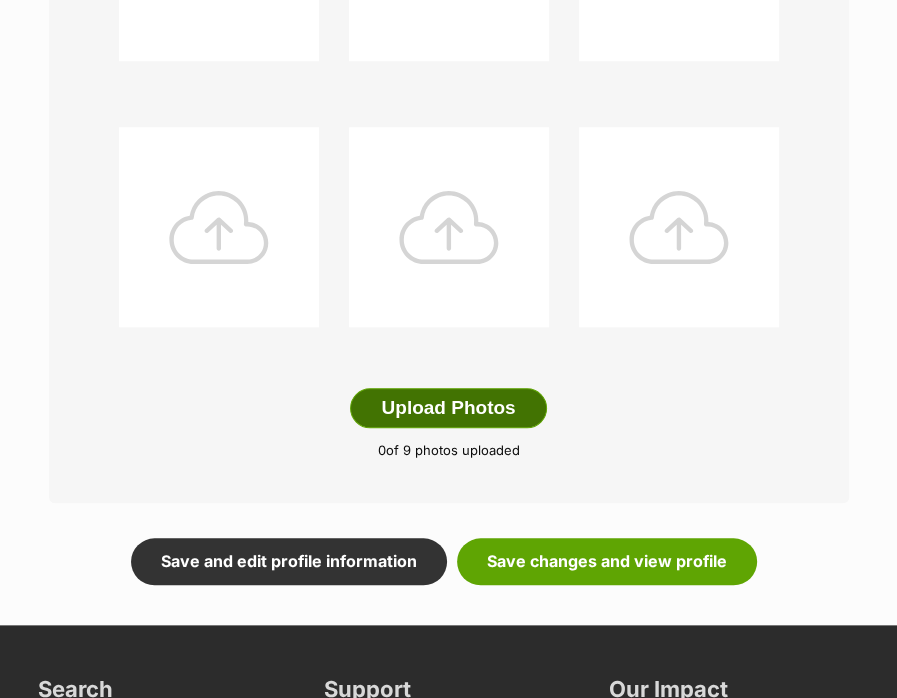 click on "Upload Photos" at bounding box center (448, 408) 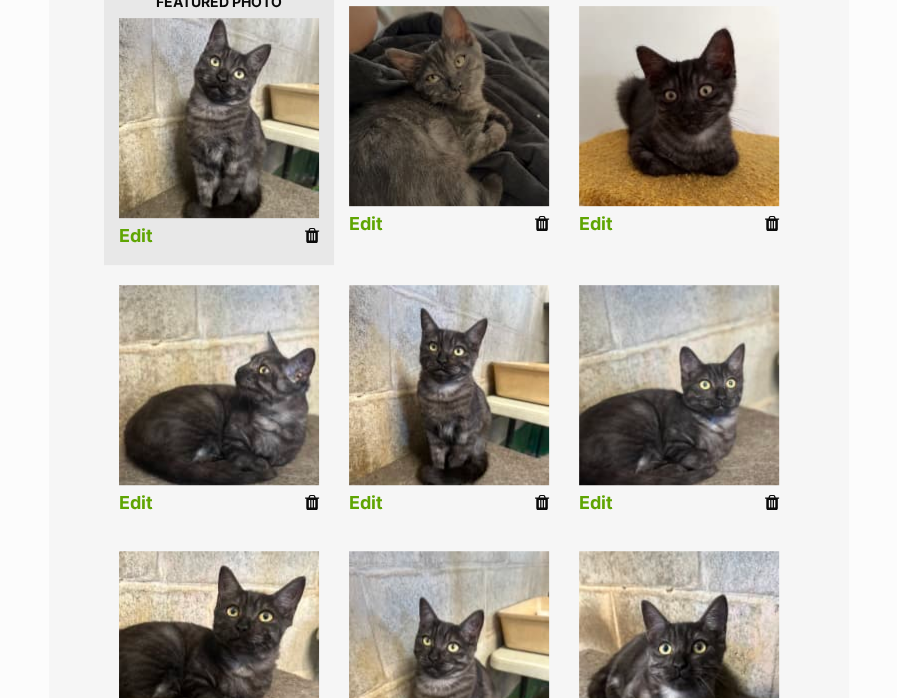 scroll, scrollTop: 612, scrollLeft: 0, axis: vertical 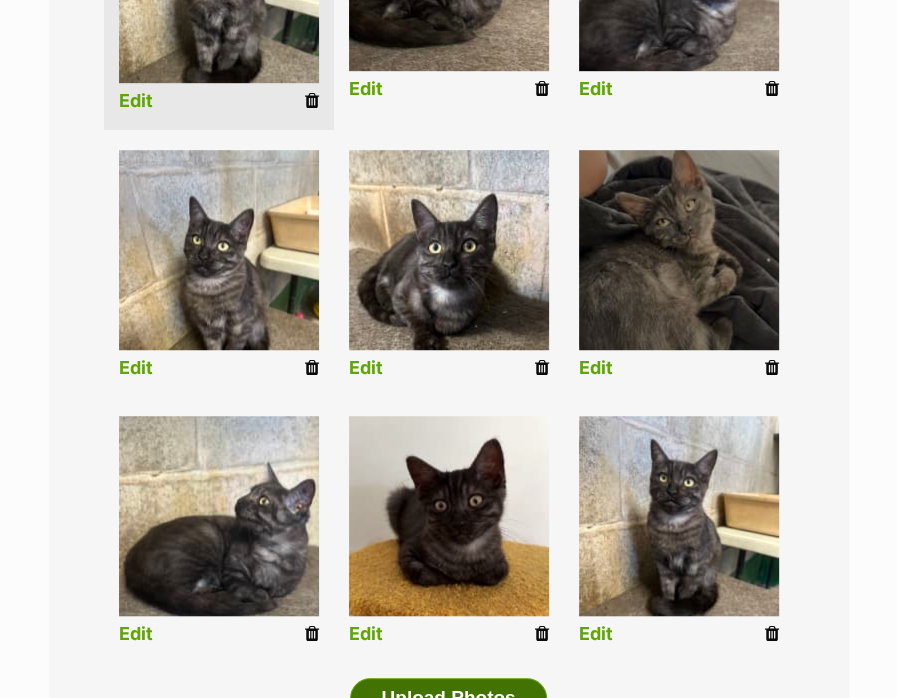 click on "Upload Photos" at bounding box center (448, 698) 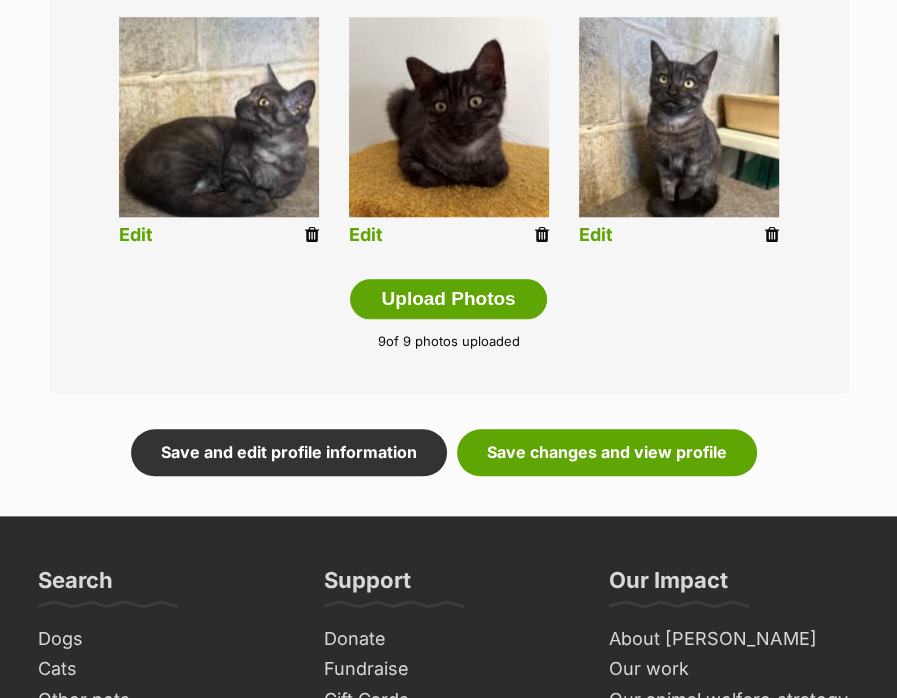scroll, scrollTop: 1112, scrollLeft: 0, axis: vertical 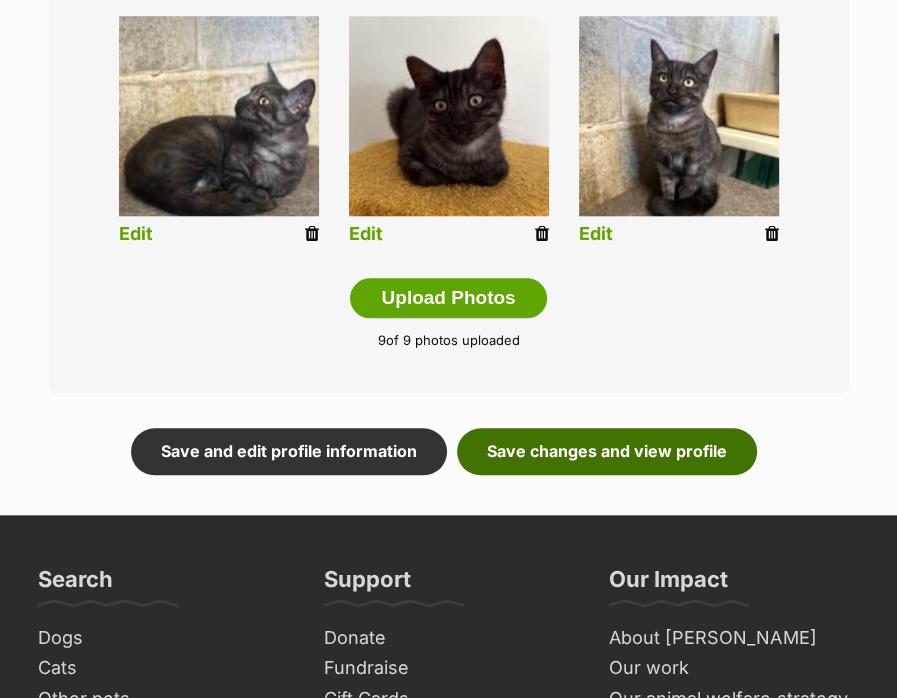 click on "Save changes and view profile" at bounding box center [607, 451] 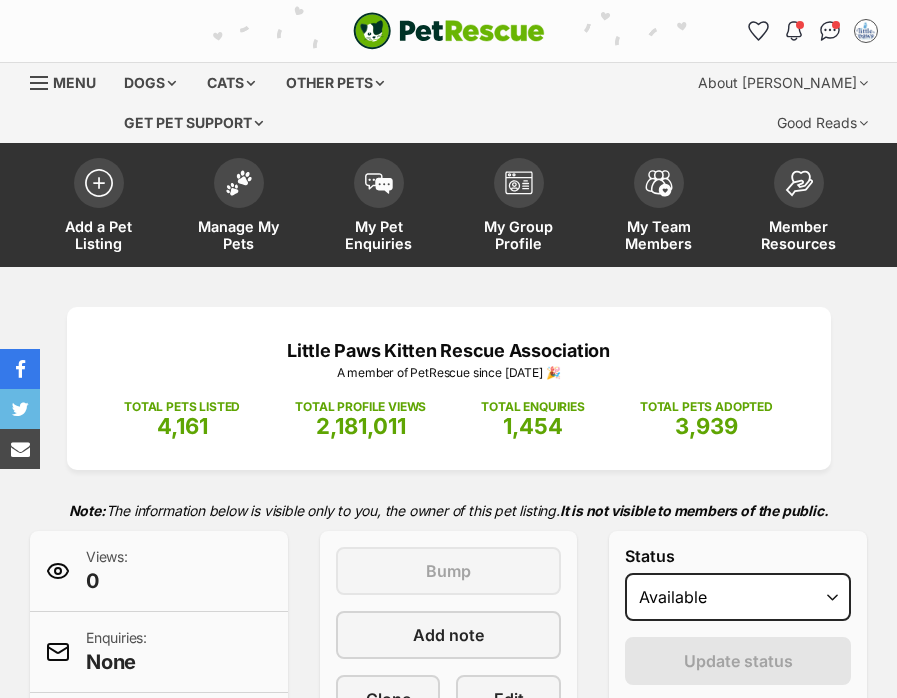 scroll, scrollTop: 0, scrollLeft: 0, axis: both 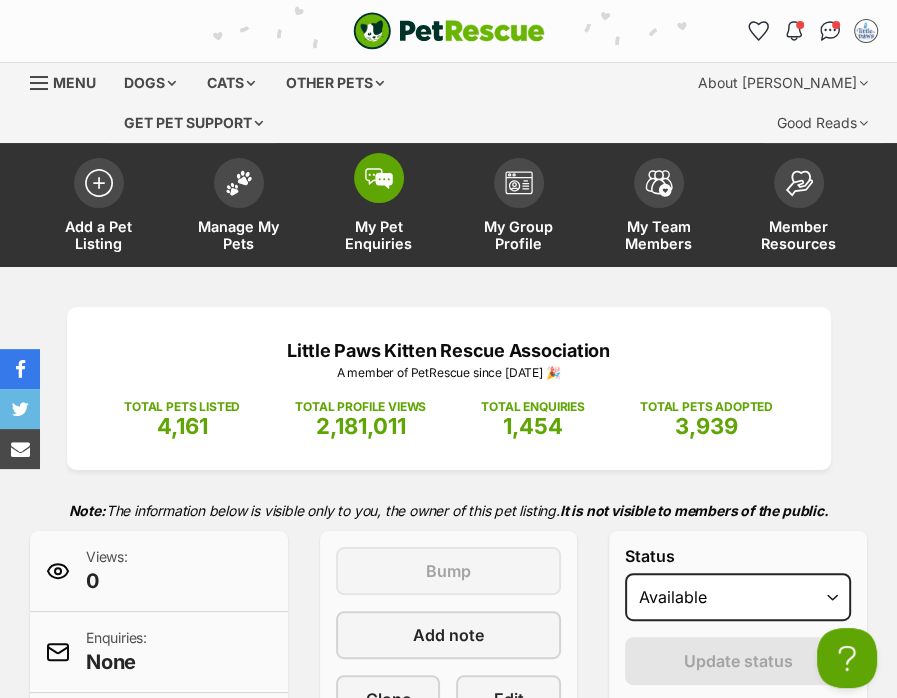 click at bounding box center (379, 178) 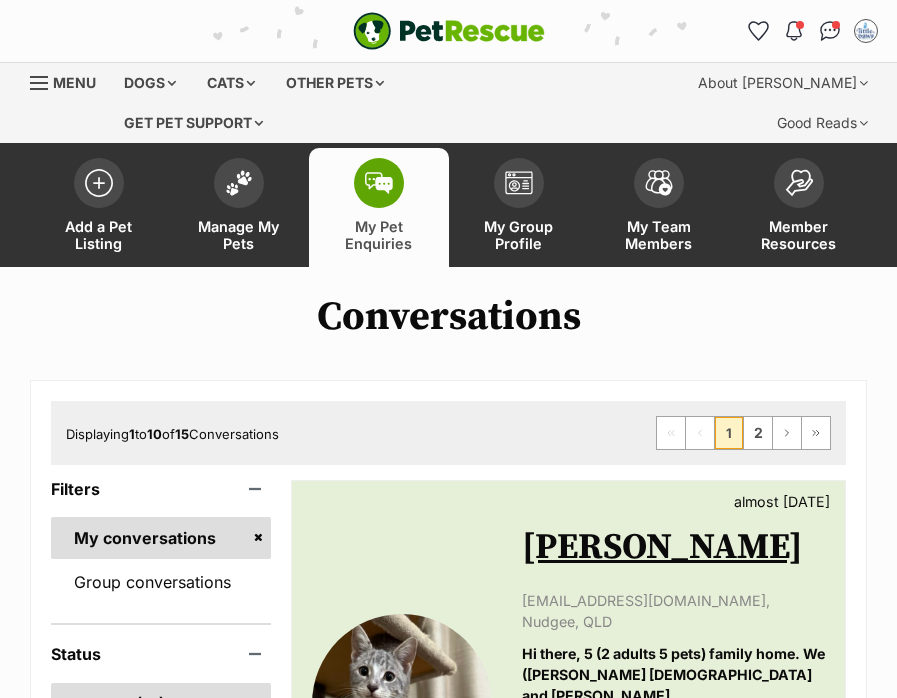 scroll, scrollTop: 0, scrollLeft: 0, axis: both 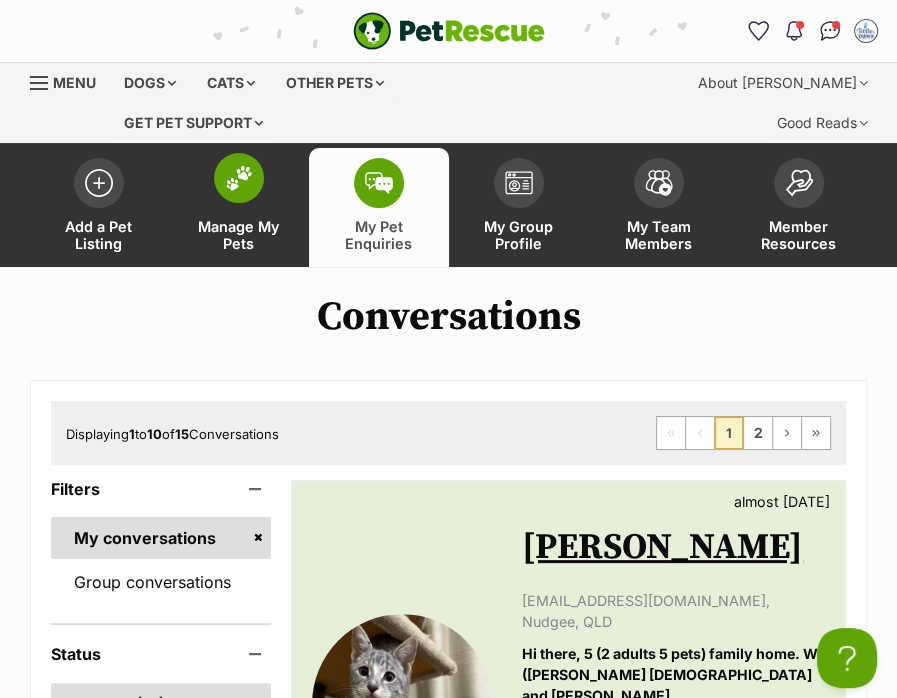 click on "Manage My Pets" at bounding box center (239, 207) 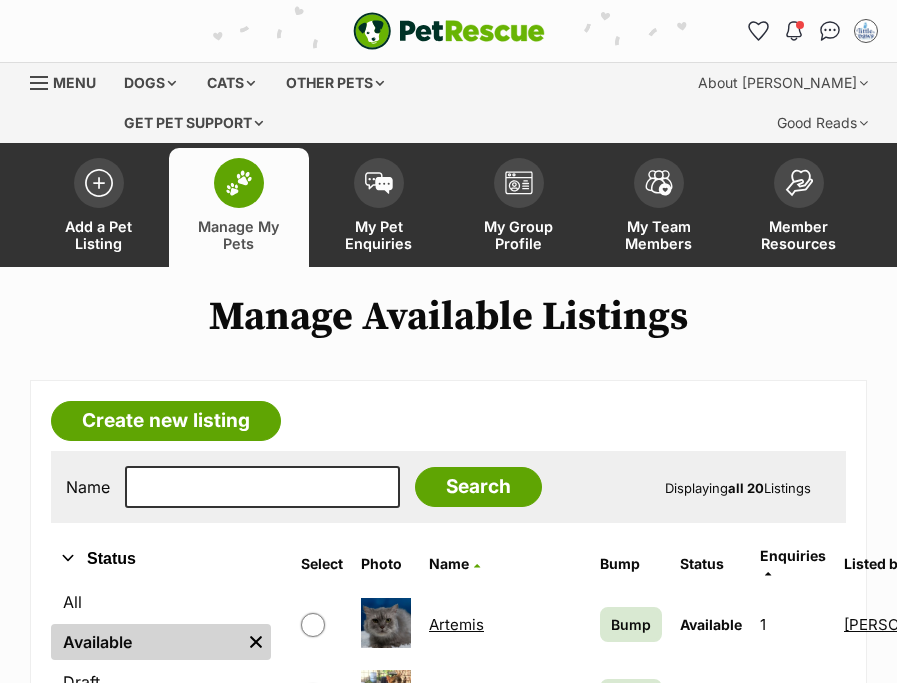 scroll, scrollTop: 0, scrollLeft: 0, axis: both 